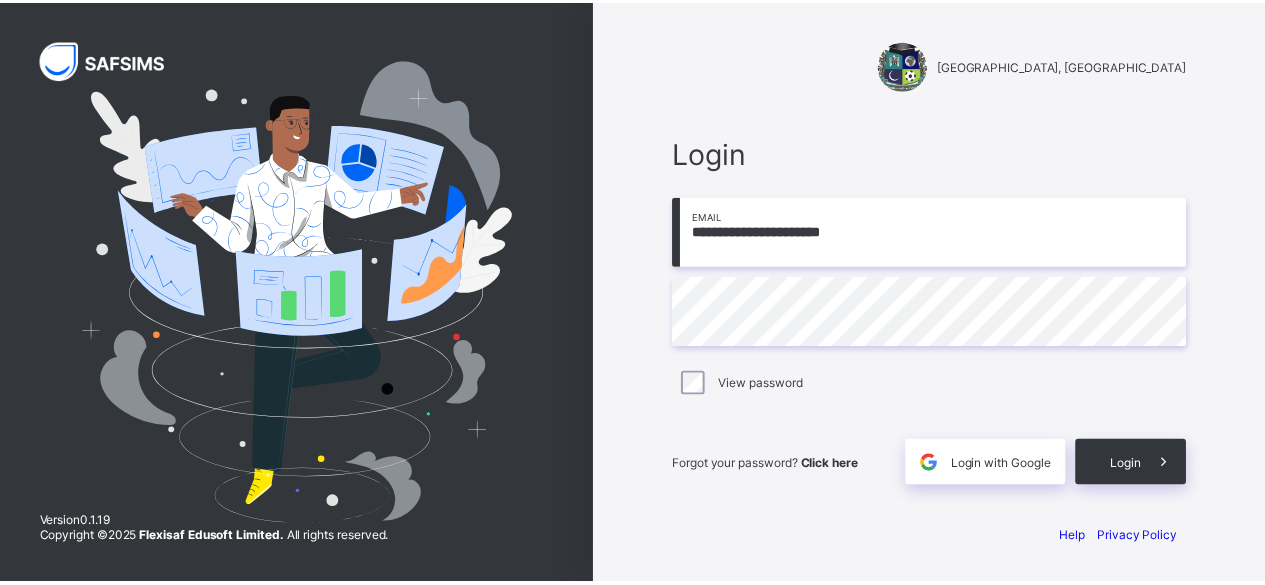 scroll, scrollTop: 0, scrollLeft: 0, axis: both 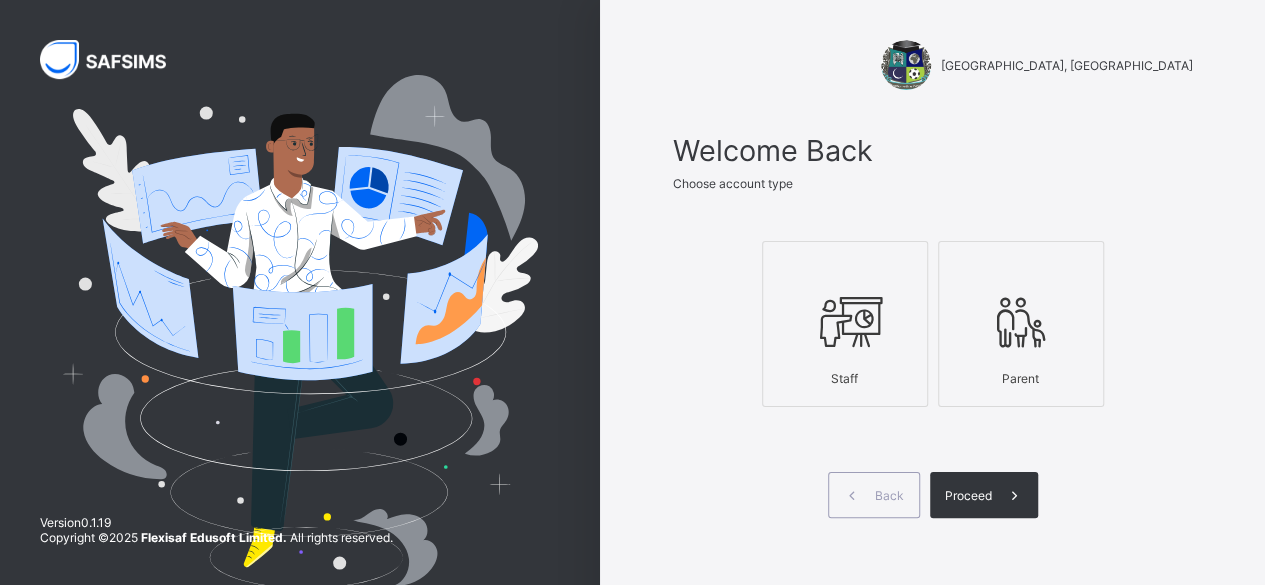 click on "Staff" at bounding box center (845, 378) 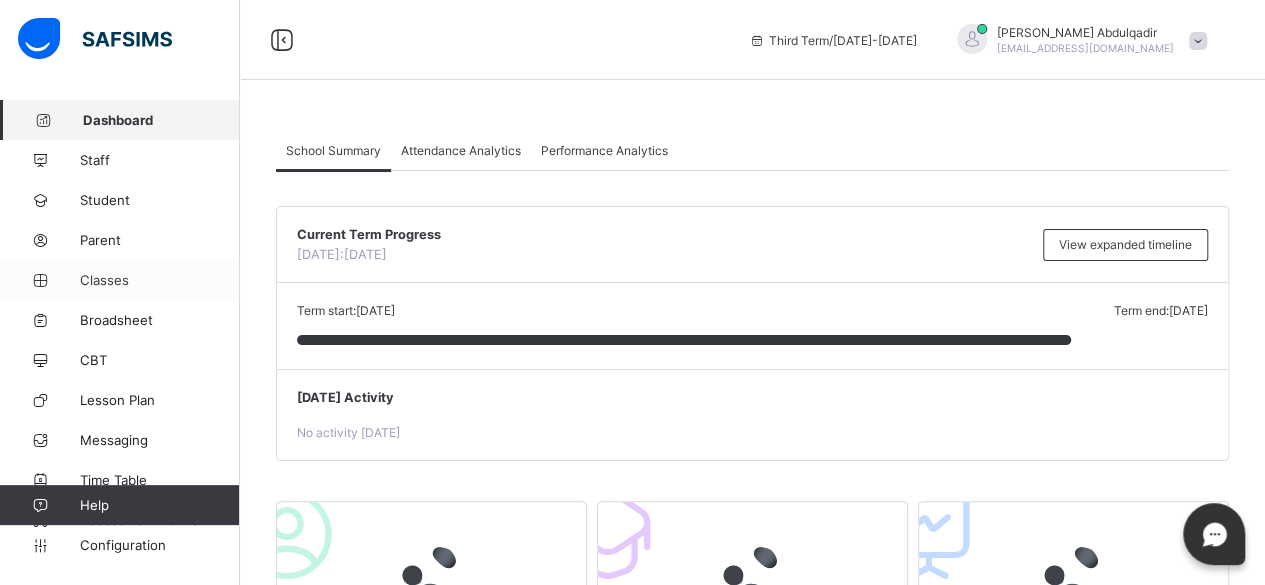 click on "Classes" at bounding box center (160, 280) 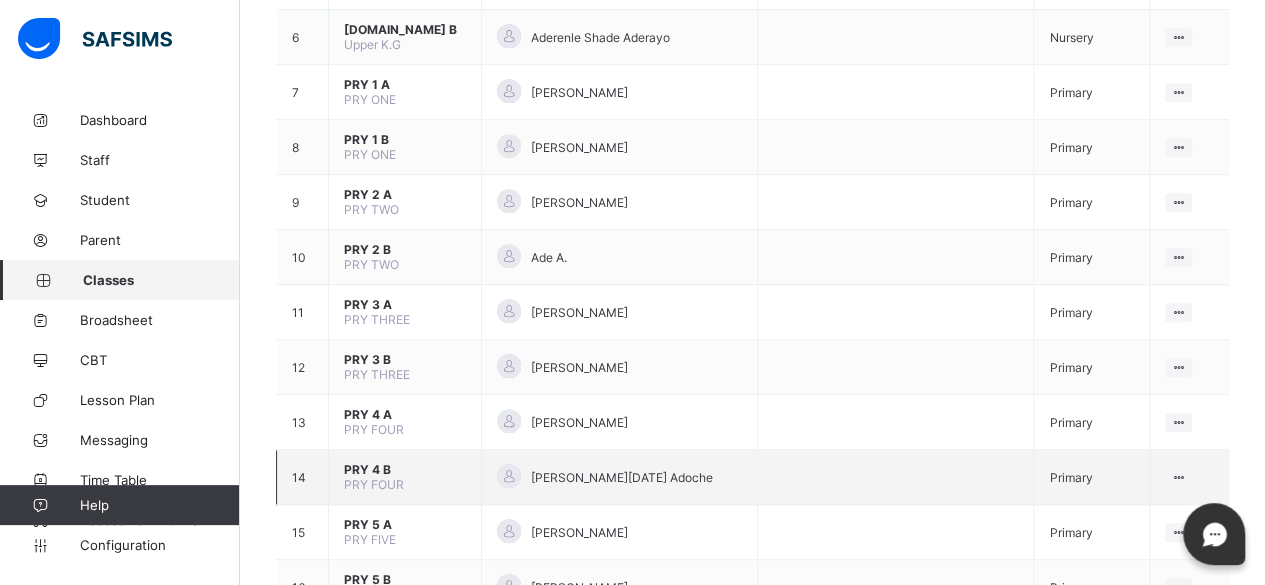 scroll, scrollTop: 600, scrollLeft: 0, axis: vertical 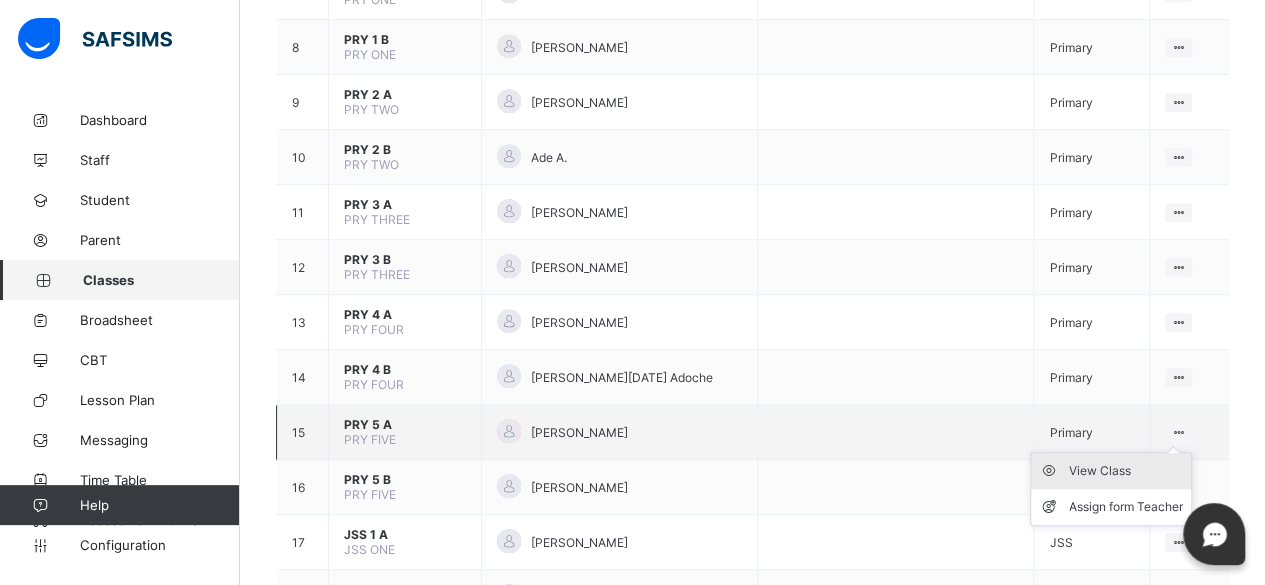 click on "View Class" at bounding box center (1126, 471) 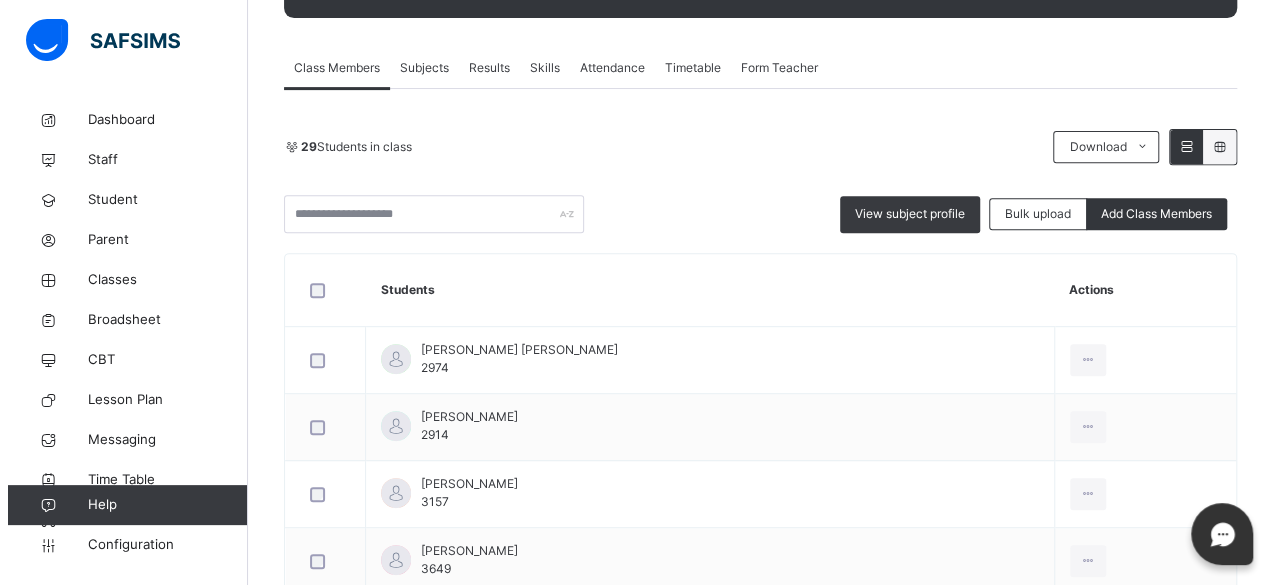 scroll, scrollTop: 300, scrollLeft: 0, axis: vertical 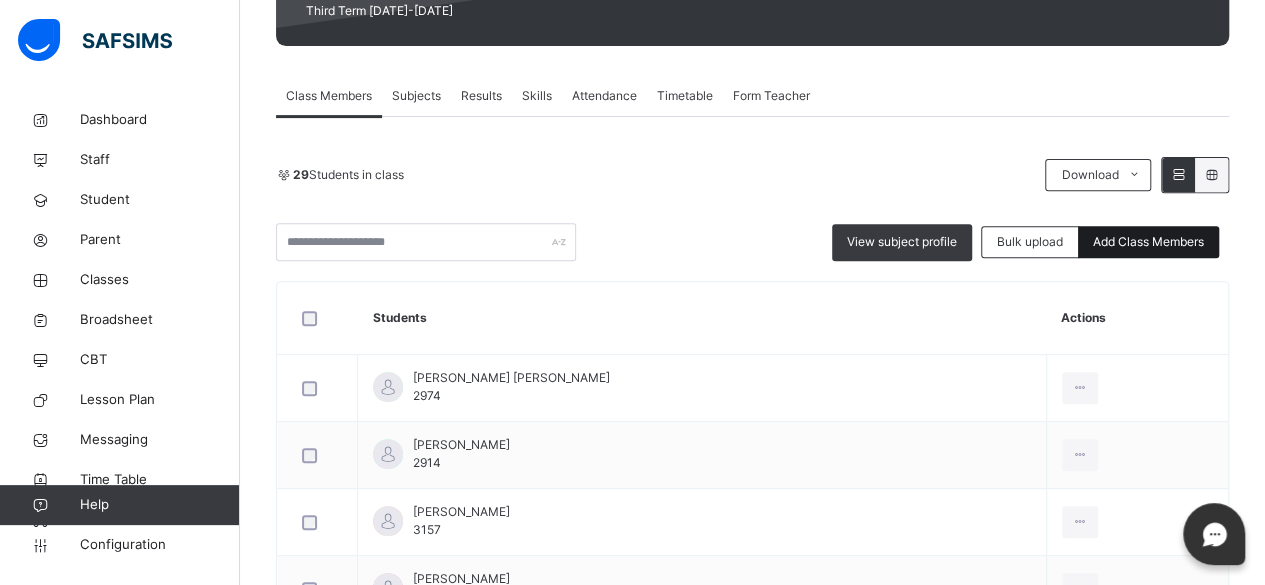 click on "Add Class Members" at bounding box center (1148, 242) 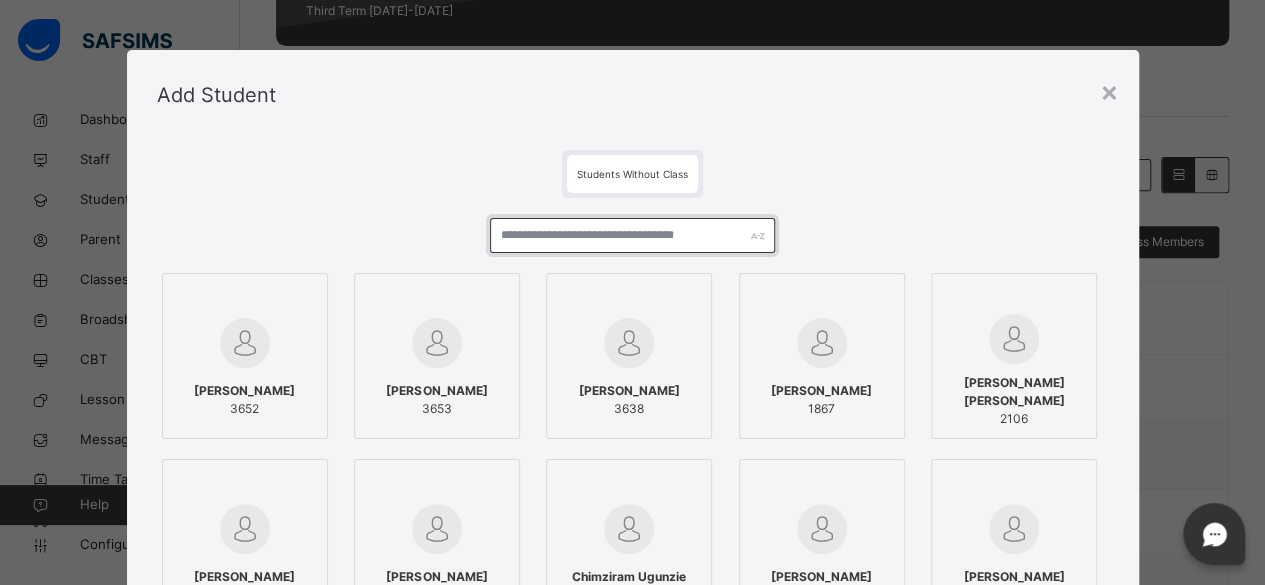 click at bounding box center (633, 235) 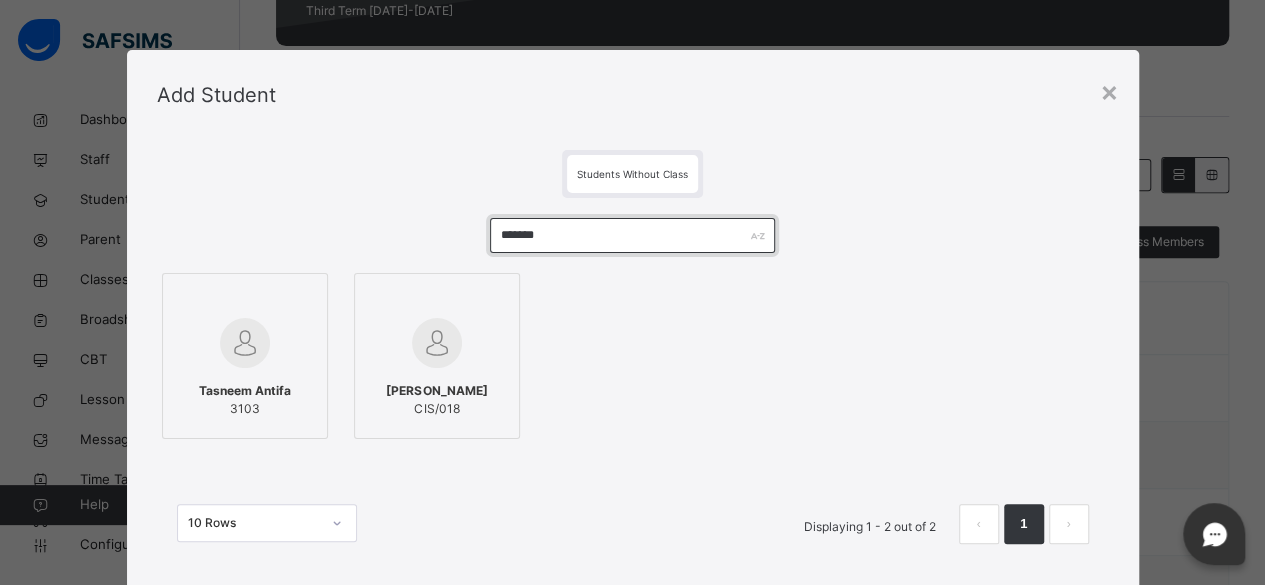 type on "*******" 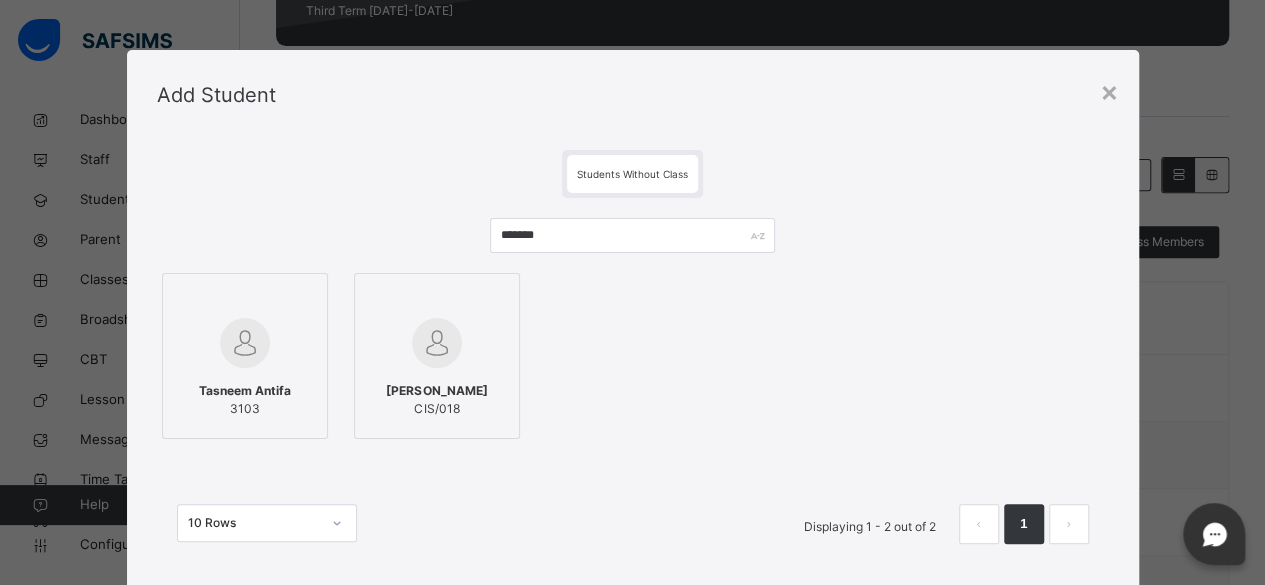 click at bounding box center (245, 343) 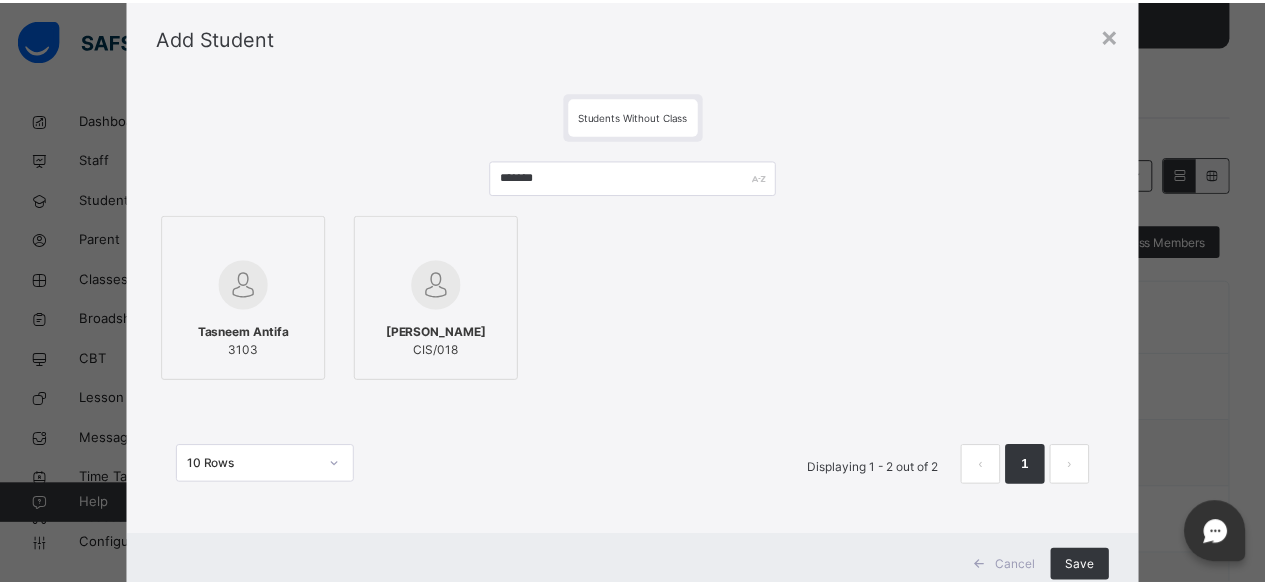 scroll, scrollTop: 120, scrollLeft: 0, axis: vertical 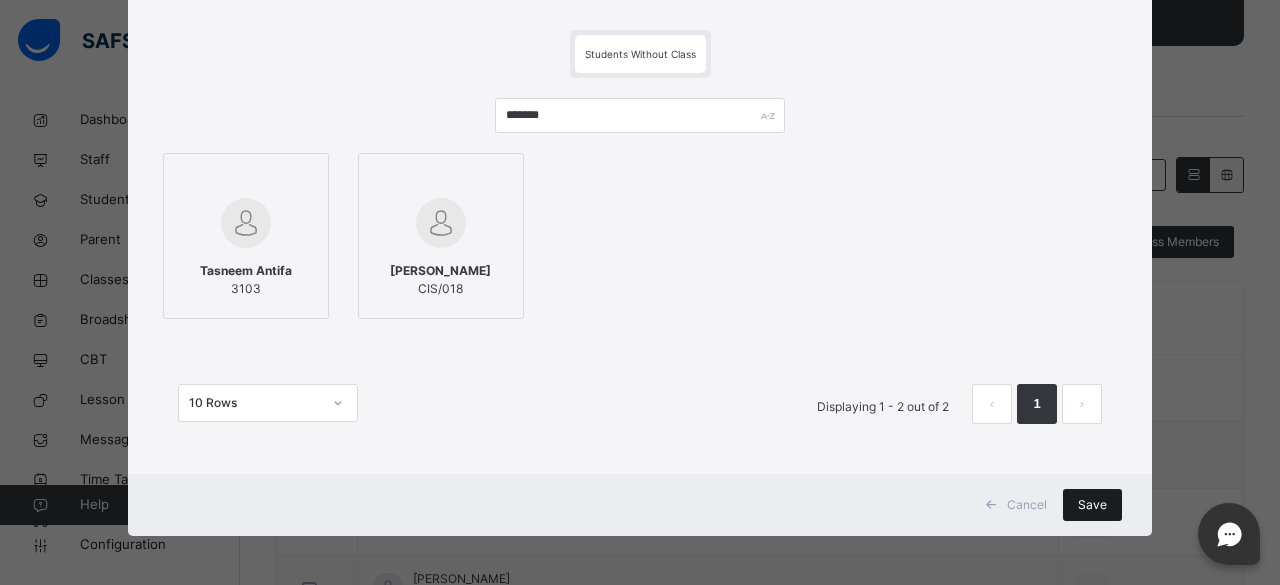 click on "Save" at bounding box center [1092, 505] 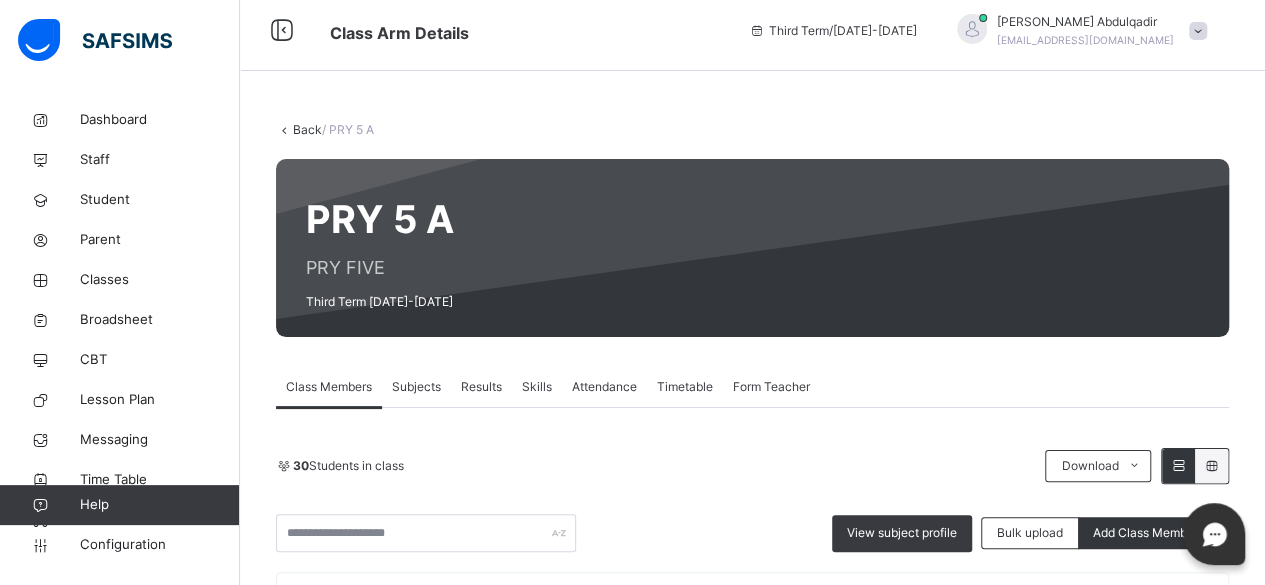 scroll, scrollTop: 0, scrollLeft: 0, axis: both 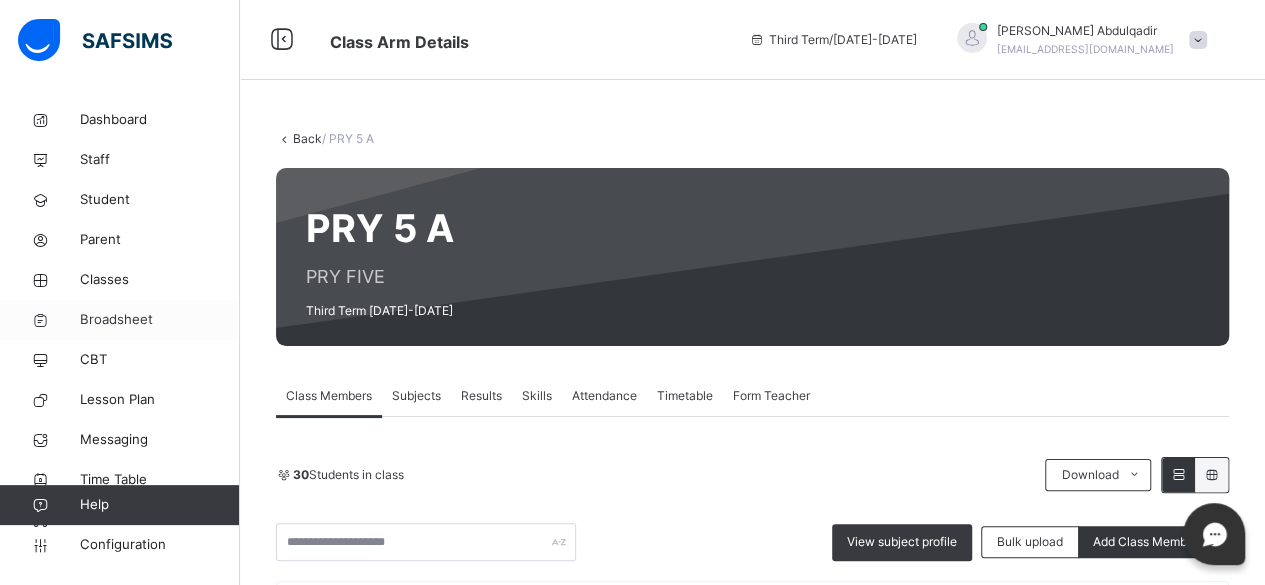 click on "Broadsheet" at bounding box center (160, 320) 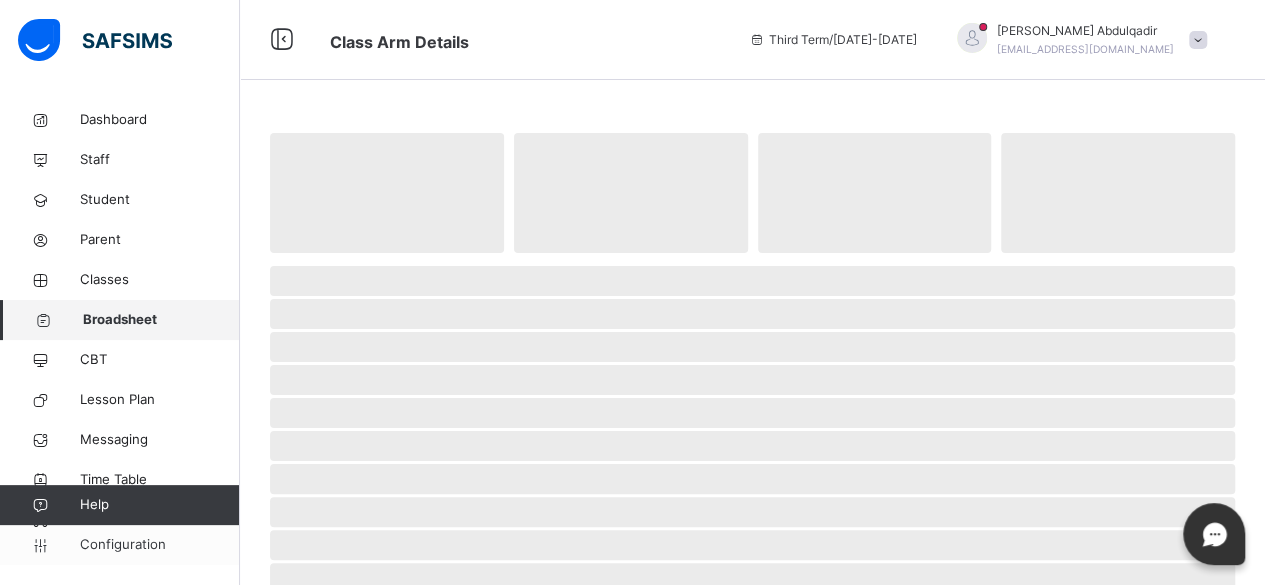 click on "Configuration" at bounding box center (159, 545) 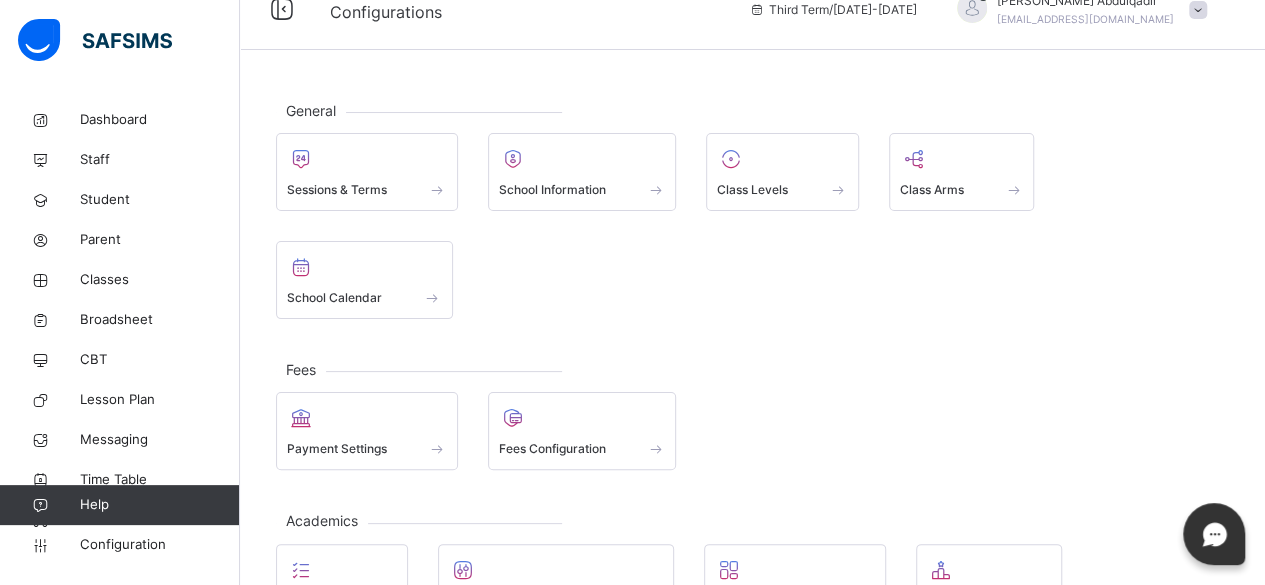 scroll, scrollTop: 0, scrollLeft: 0, axis: both 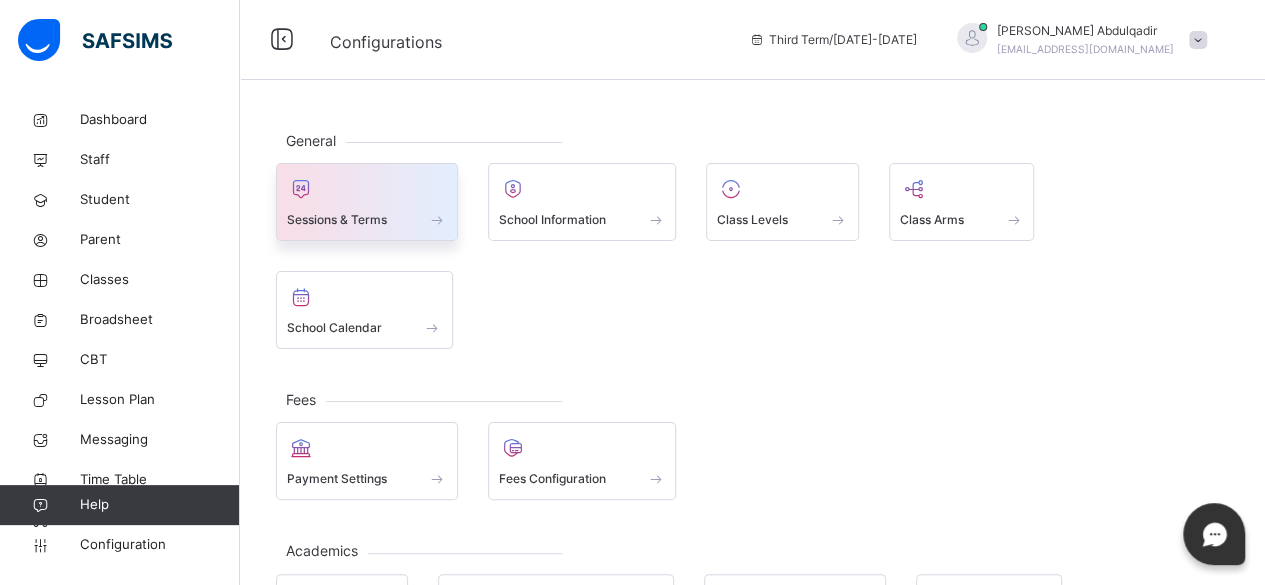 click on "Sessions & Terms" at bounding box center [367, 202] 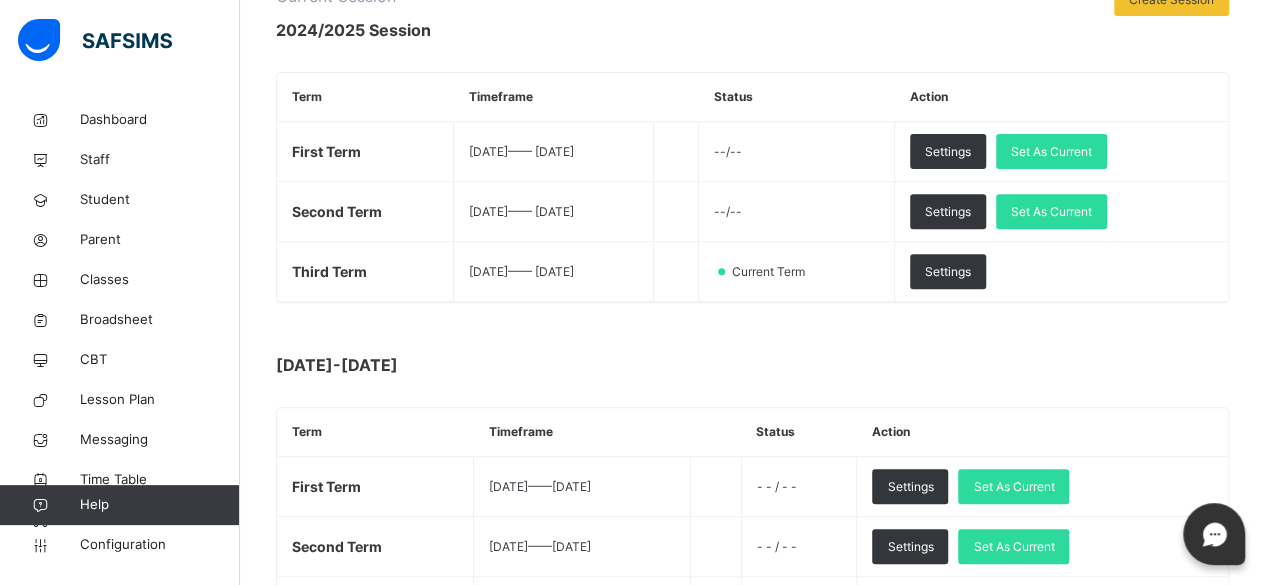 scroll, scrollTop: 300, scrollLeft: 0, axis: vertical 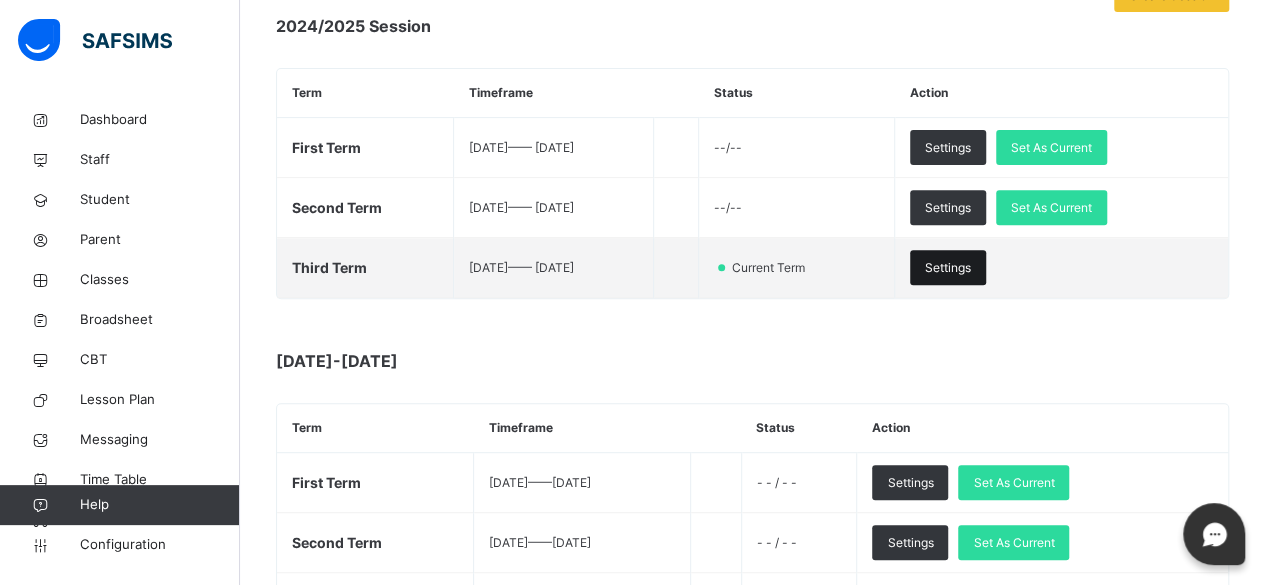 click on "Settings" at bounding box center [948, 268] 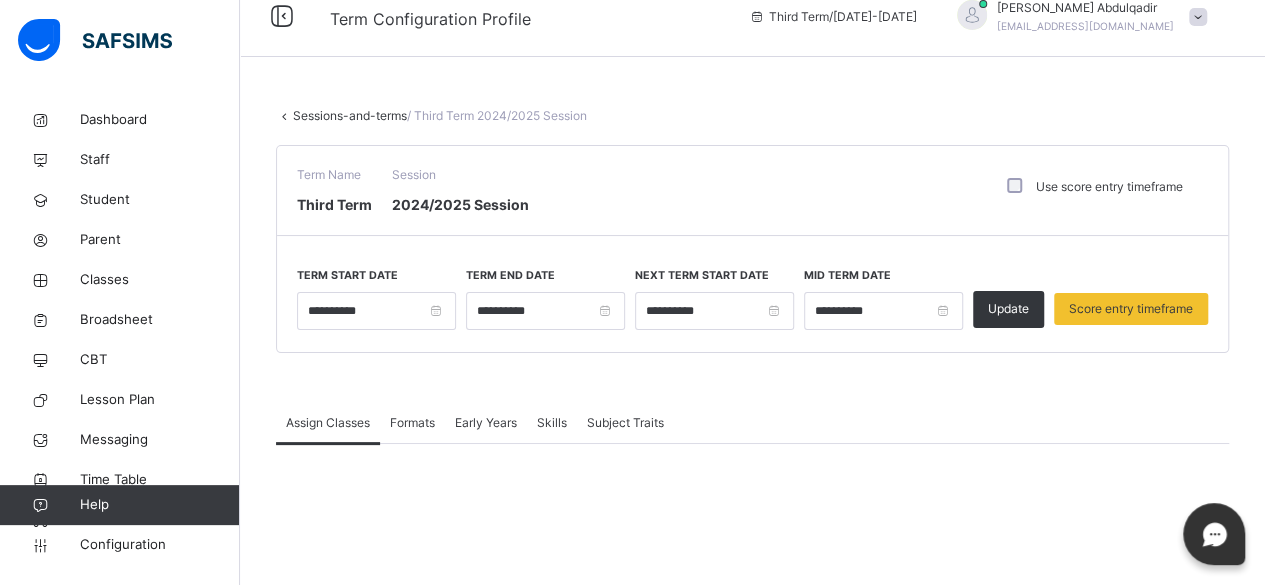 scroll, scrollTop: 0, scrollLeft: 0, axis: both 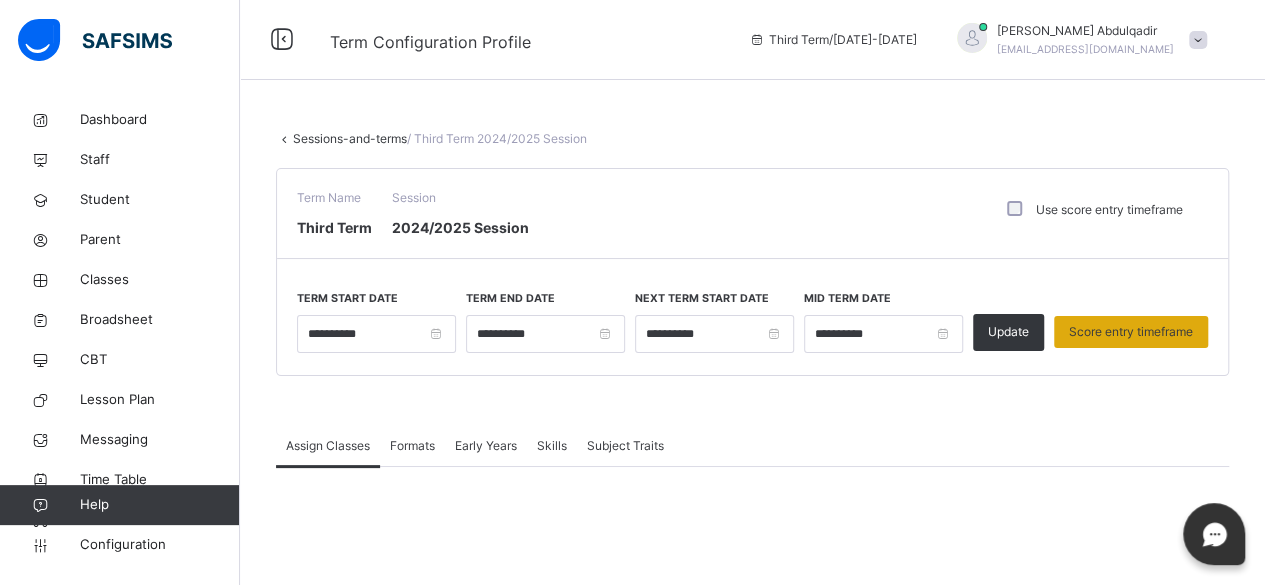 click on "Score entry timeframe" at bounding box center [1131, 332] 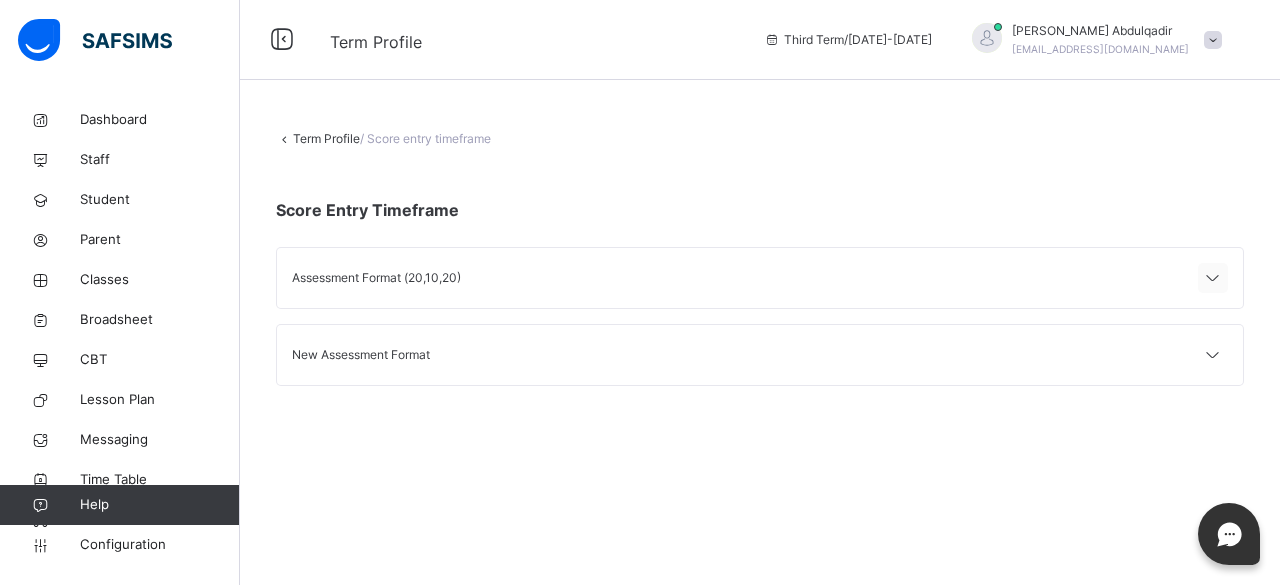 click at bounding box center [1213, 279] 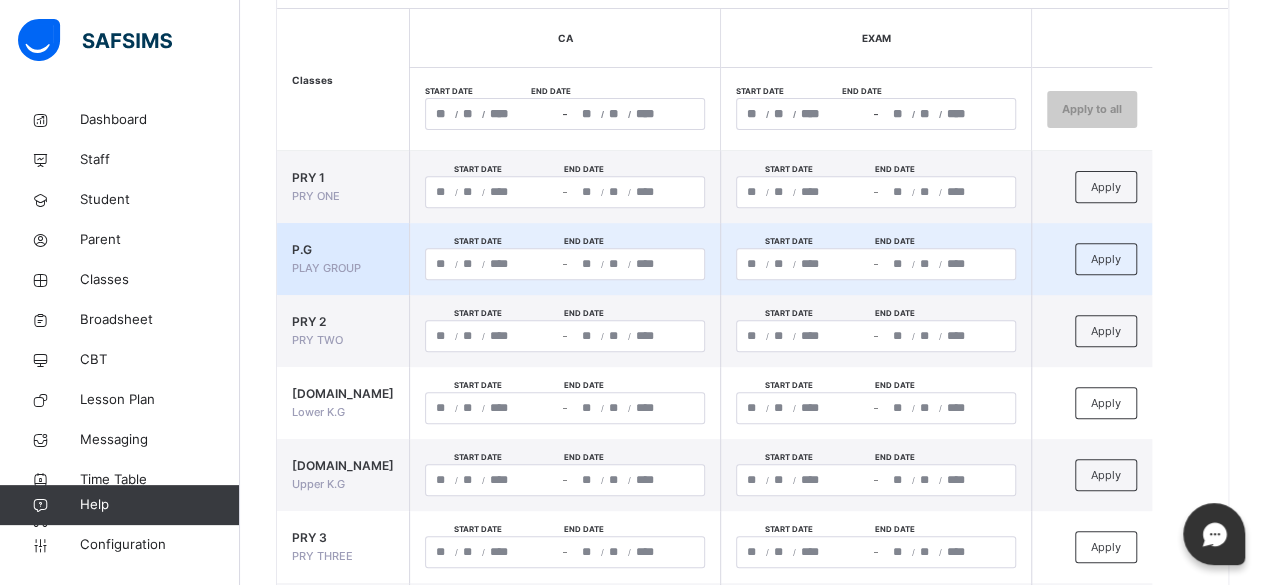 scroll, scrollTop: 200, scrollLeft: 0, axis: vertical 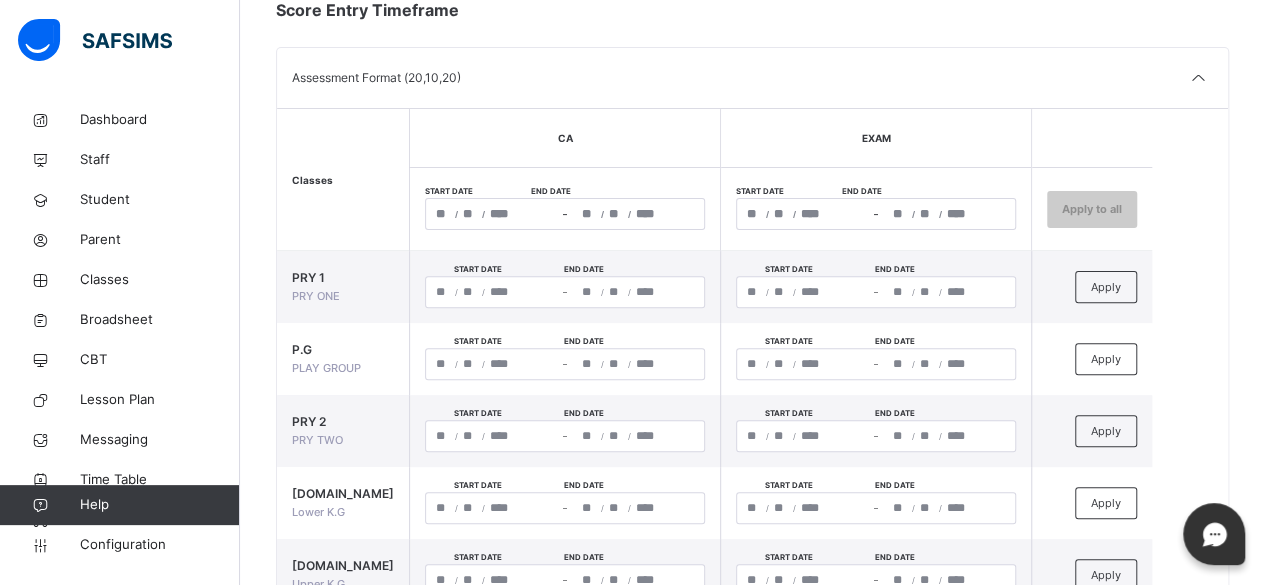 click on "/" 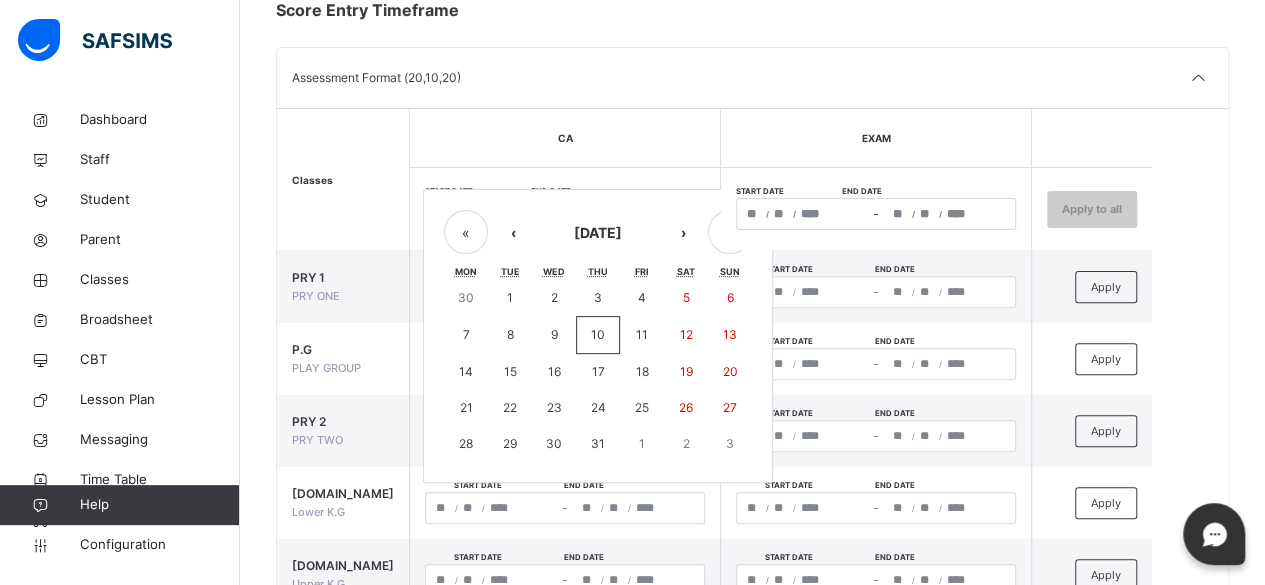 click on "/ / – / / « ‹ [DATE] › » Mon Tue Wed Thu Fri Sat Sun 30 1 2 3 4 5 6 7 8 9 10 11 12 13 14 15 16 17 18 19 20 21 22 23 24 25 26 27 28 29 30 31 1 2 3" at bounding box center [565, 214] 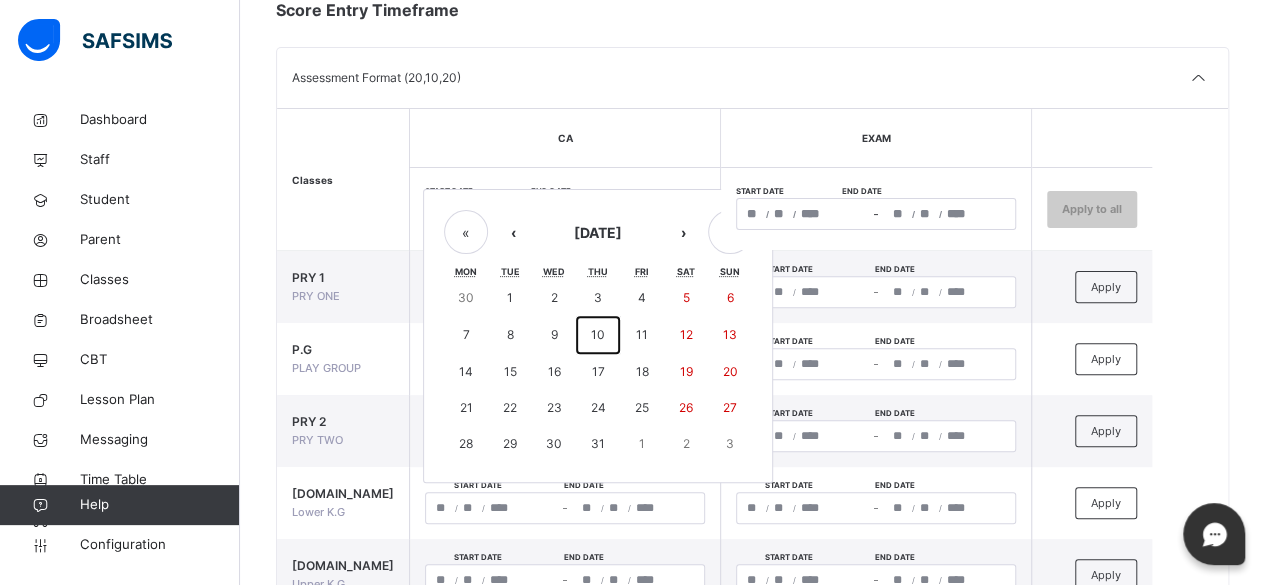 click on "10" at bounding box center (598, 334) 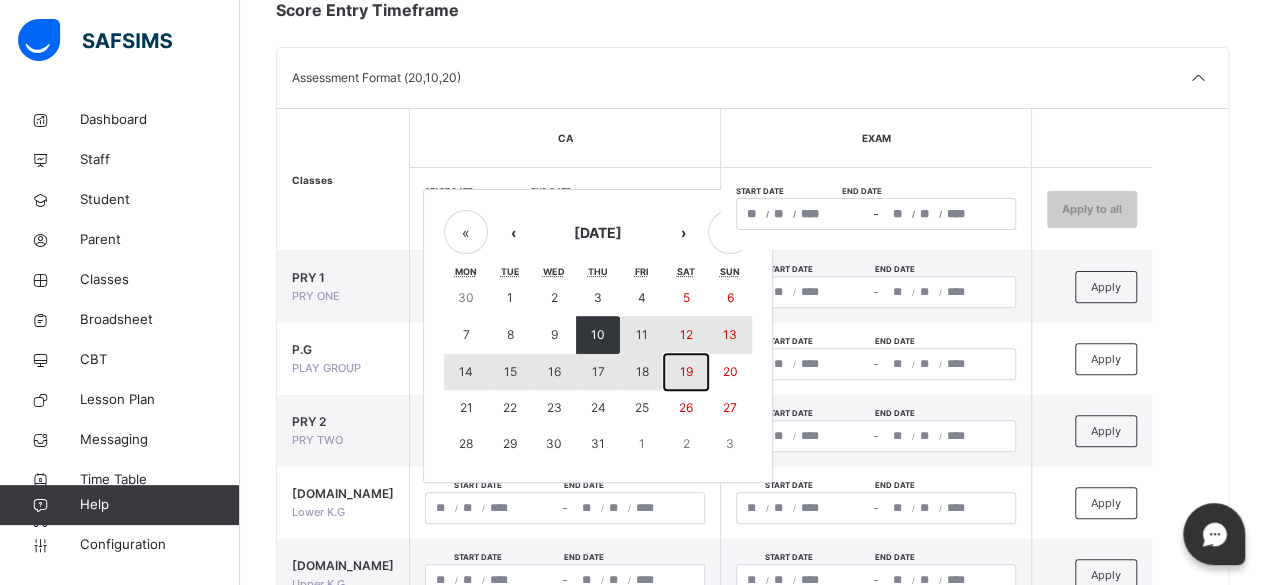 click on "19" at bounding box center [685, 371] 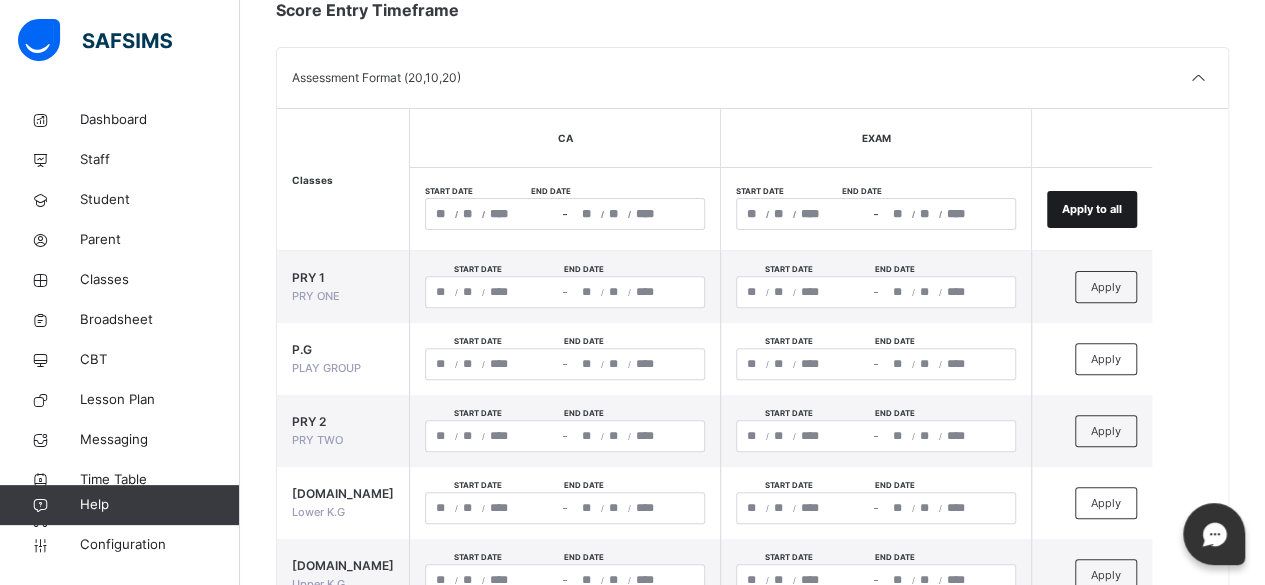 click on "Apply to all" at bounding box center [1092, 209] 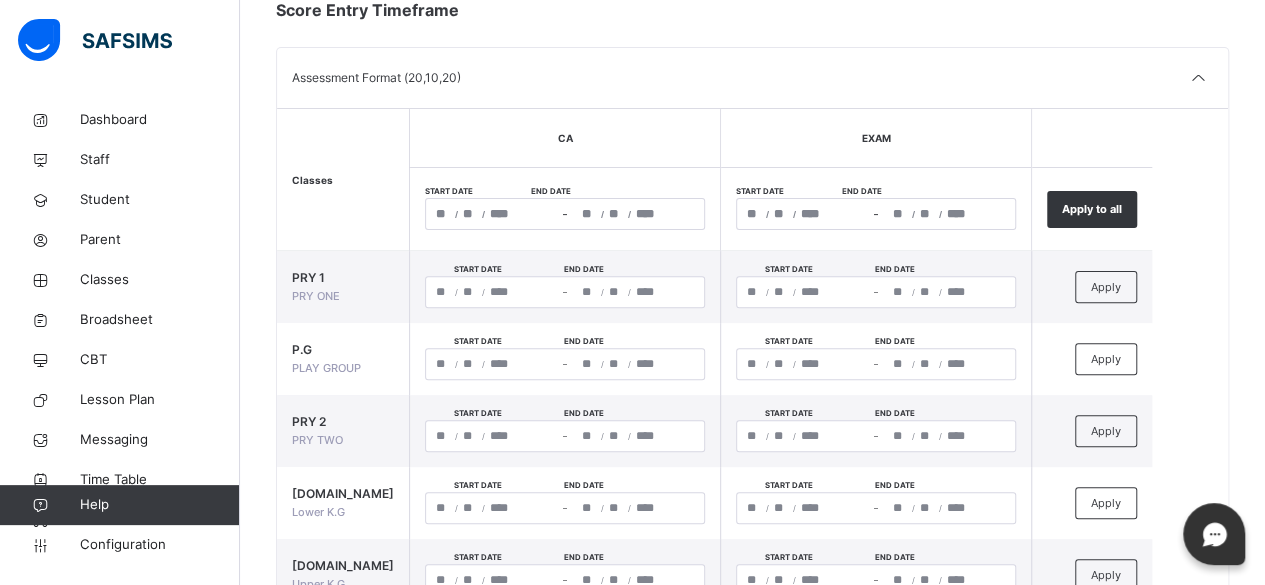type on "**********" 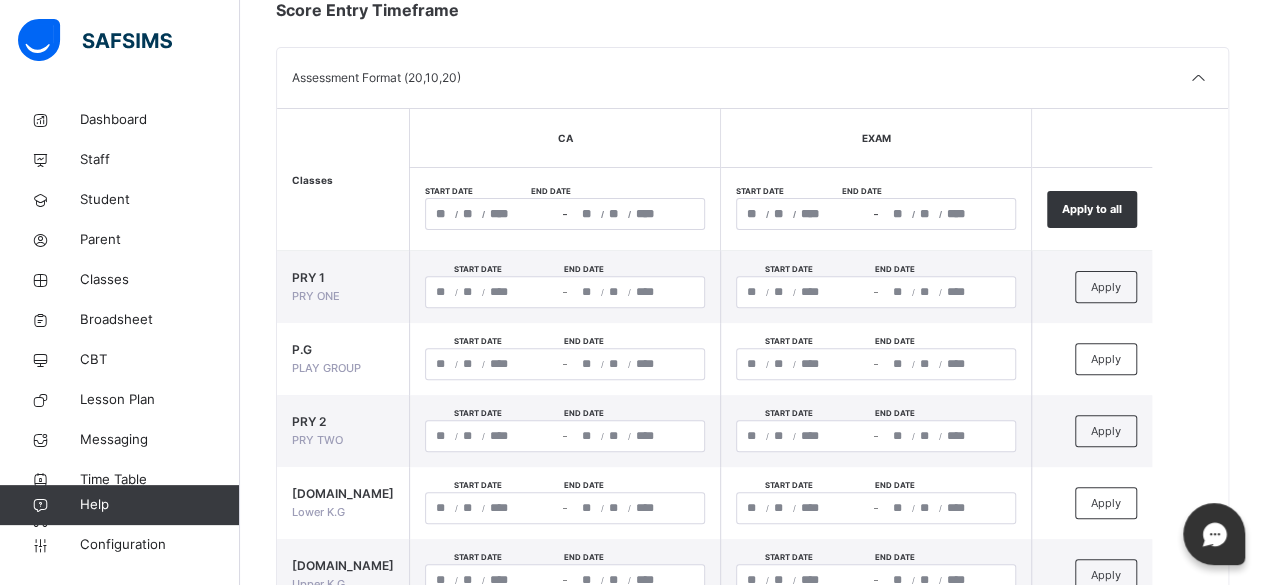 type on "**" 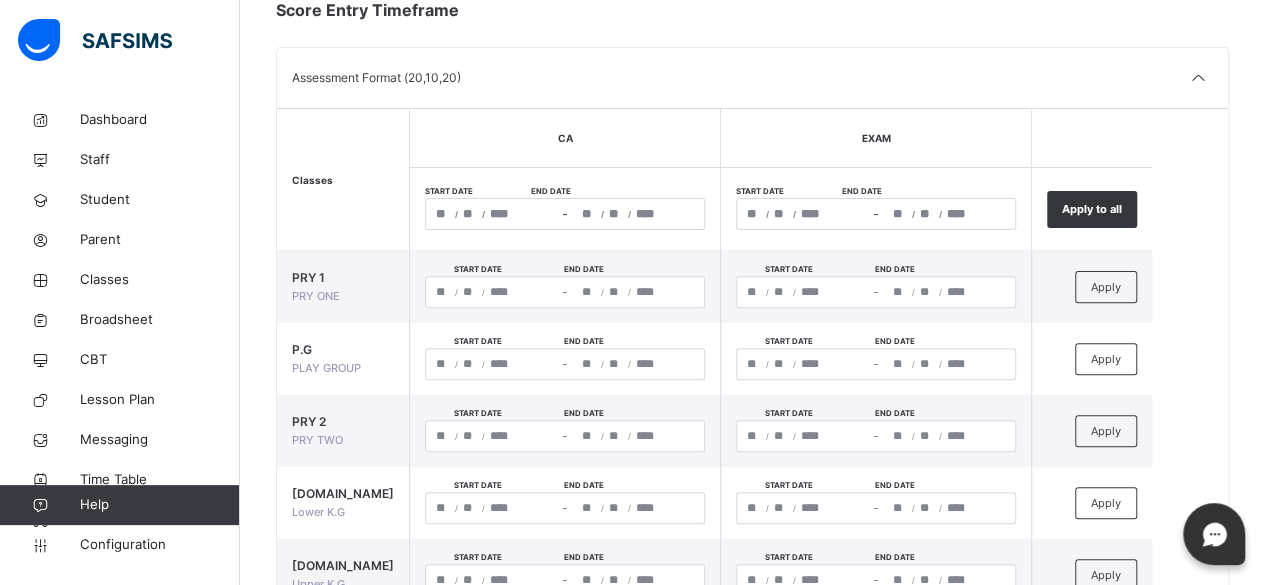 type on "**********" 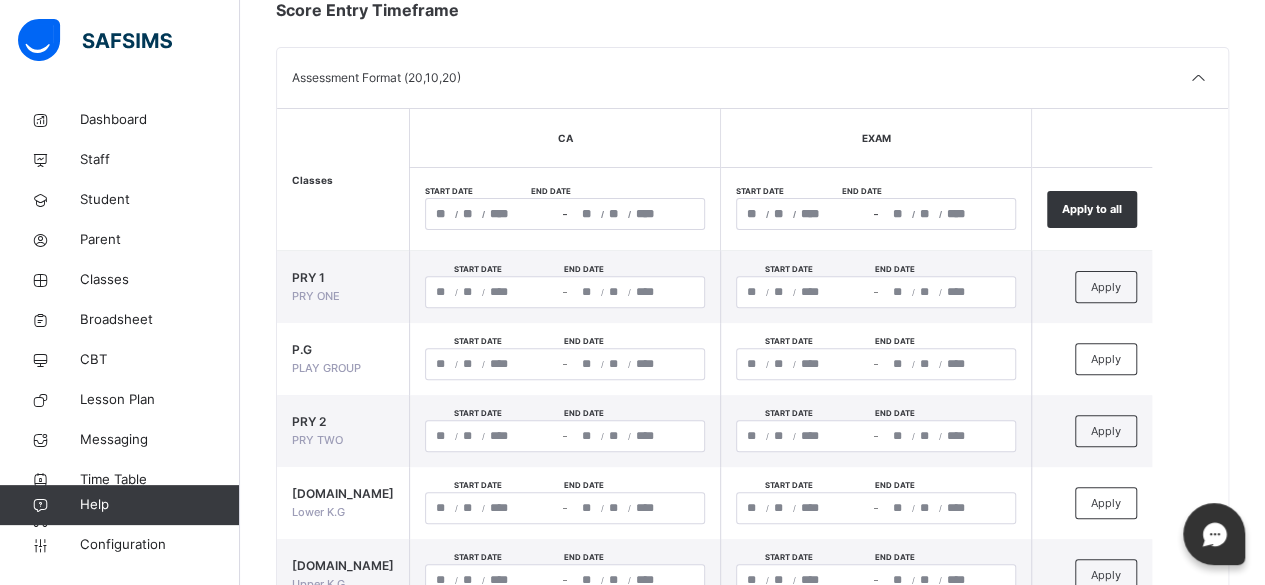type on "**" 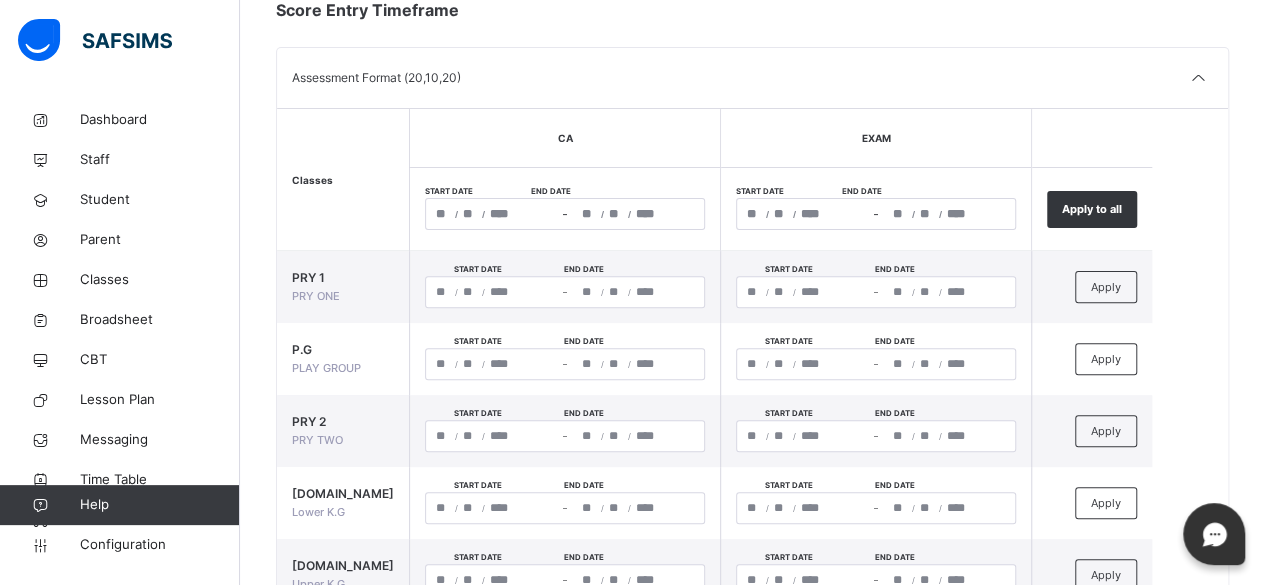 type on "**********" 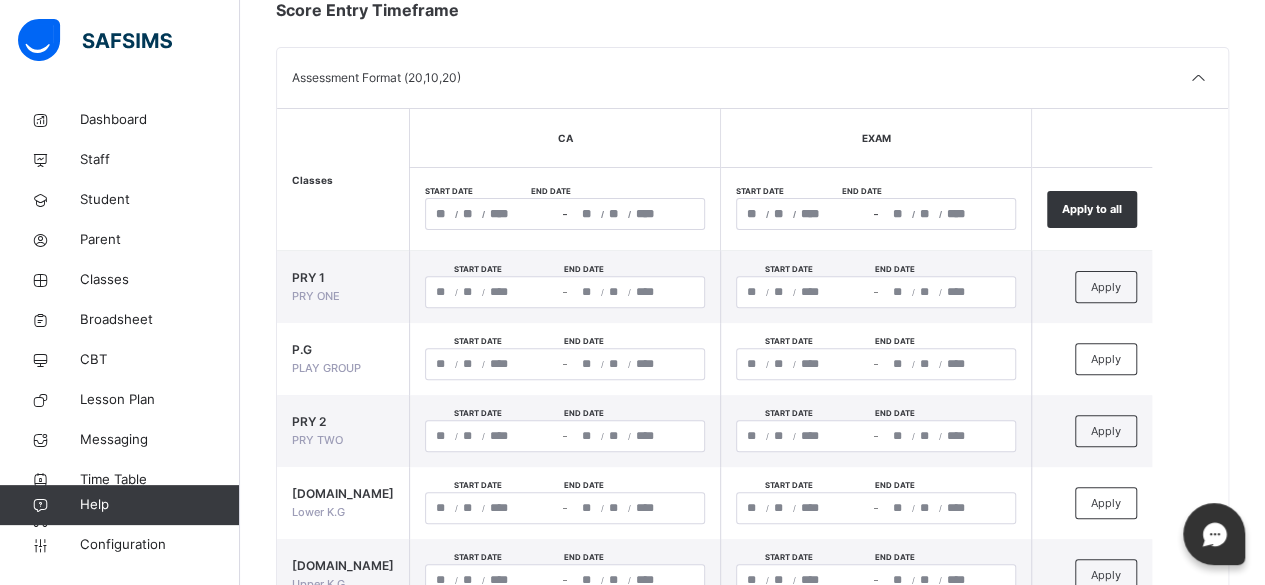 type on "**" 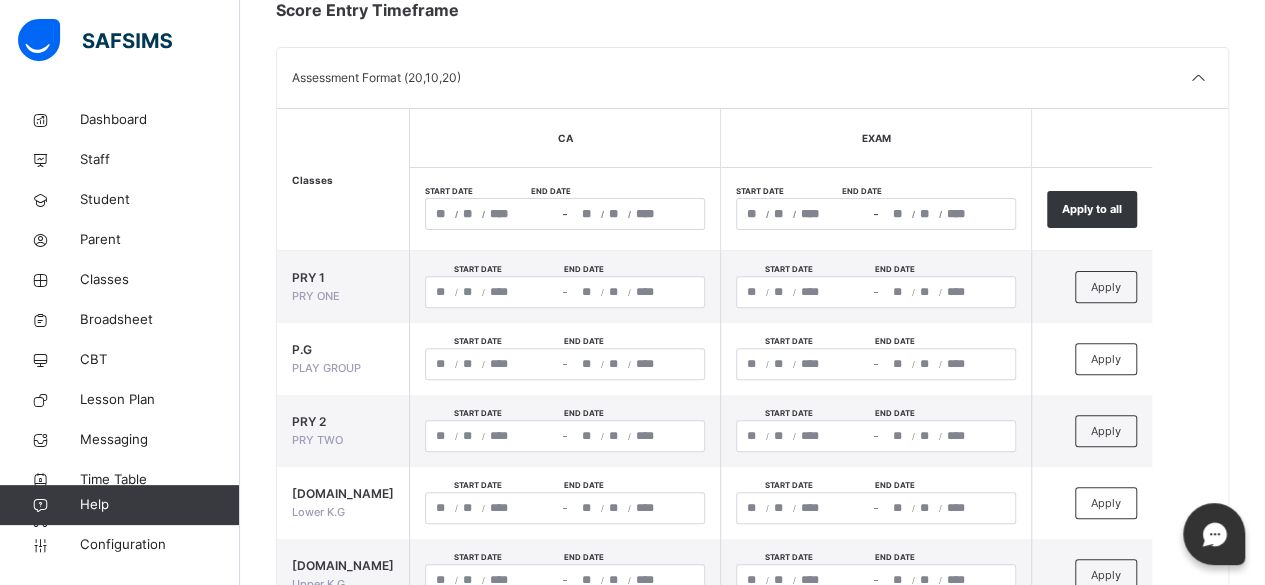 type on "**********" 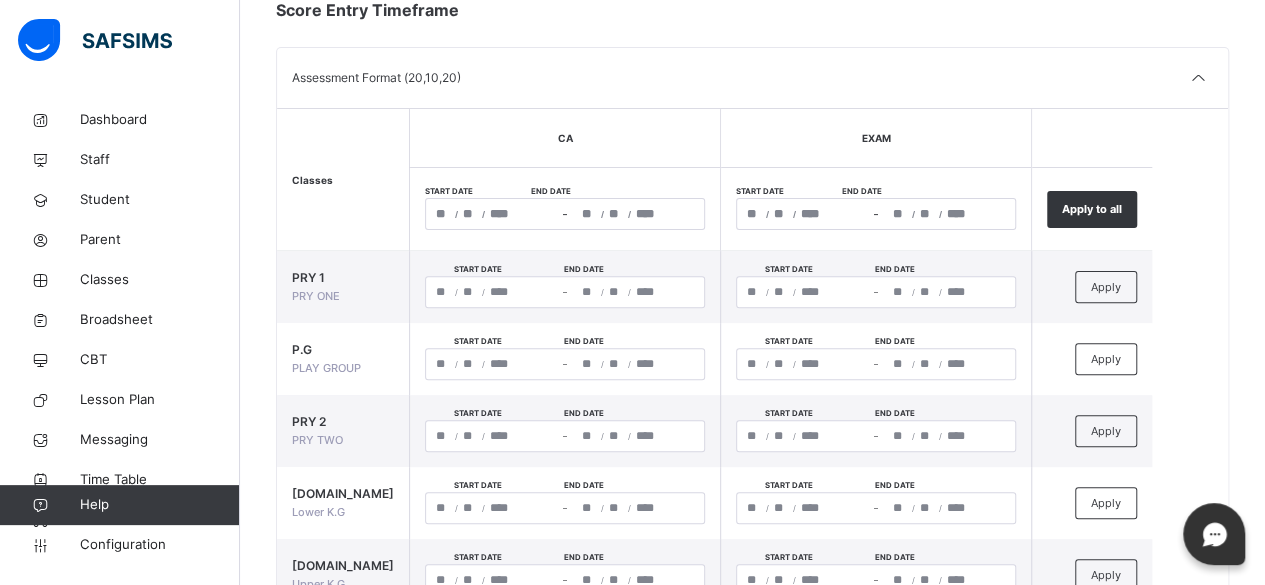 type on "**" 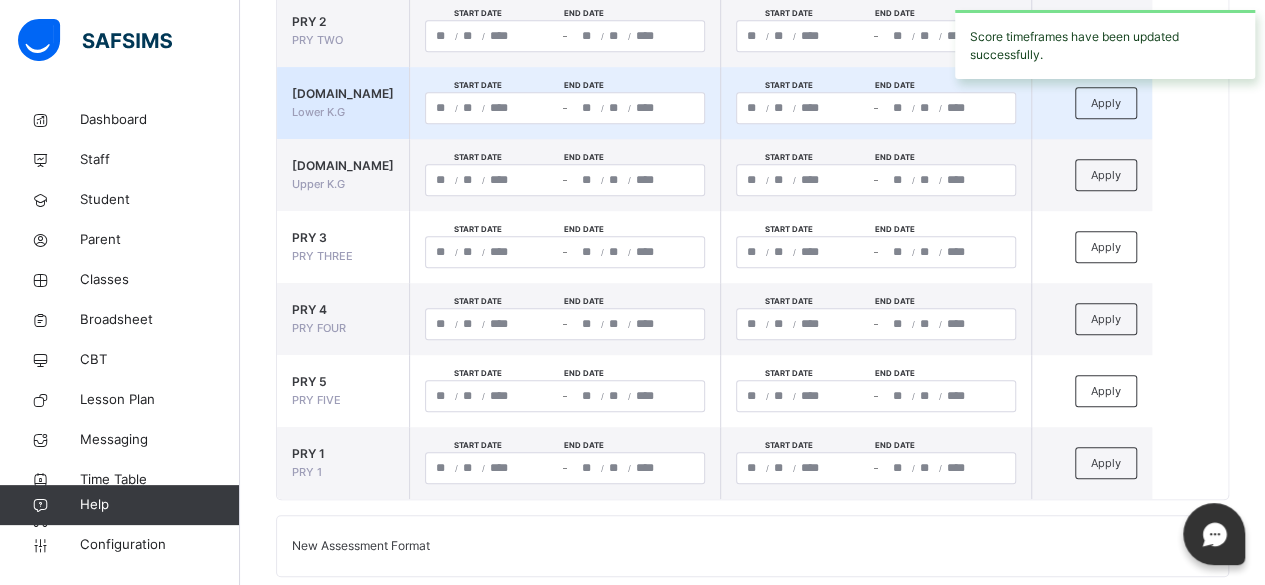 scroll, scrollTop: 634, scrollLeft: 0, axis: vertical 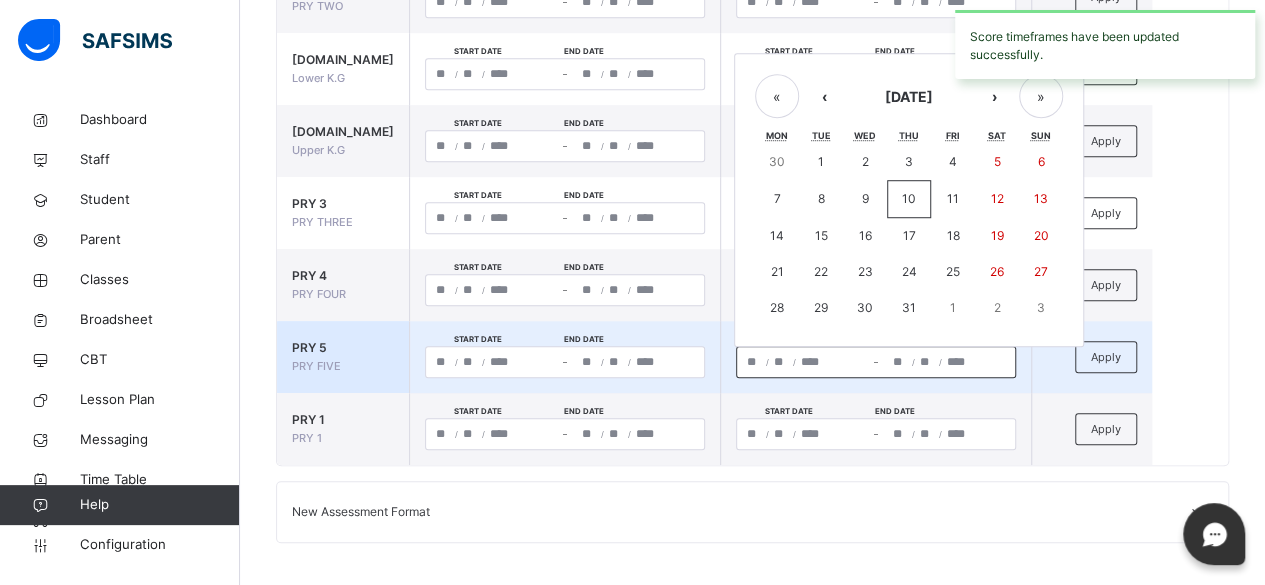 click 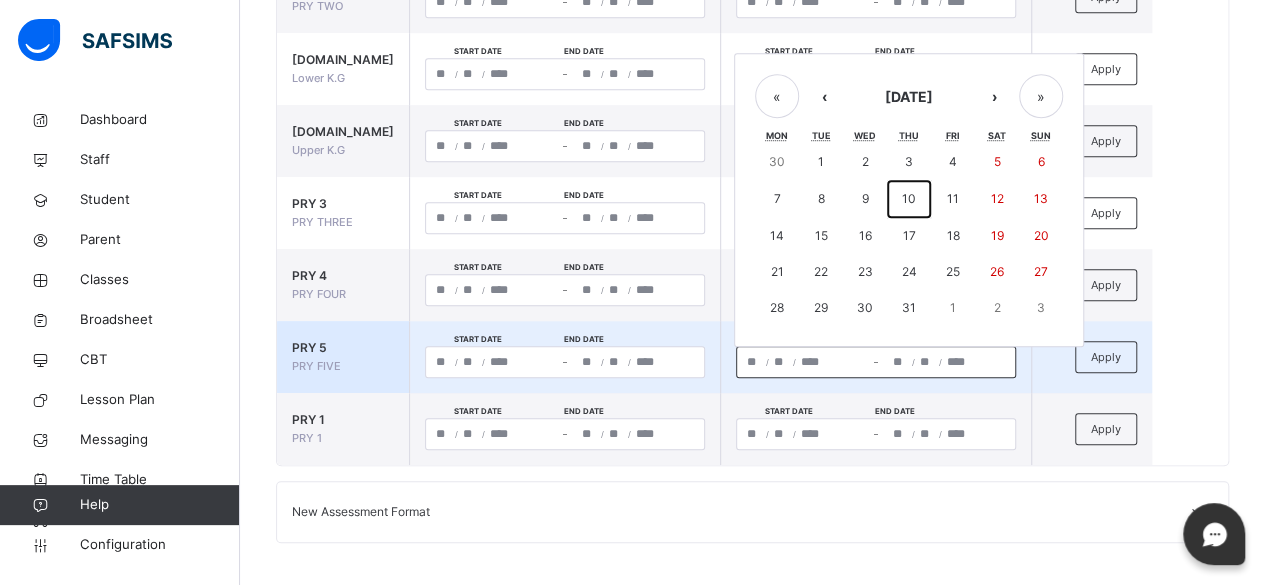 click on "10" at bounding box center [909, 198] 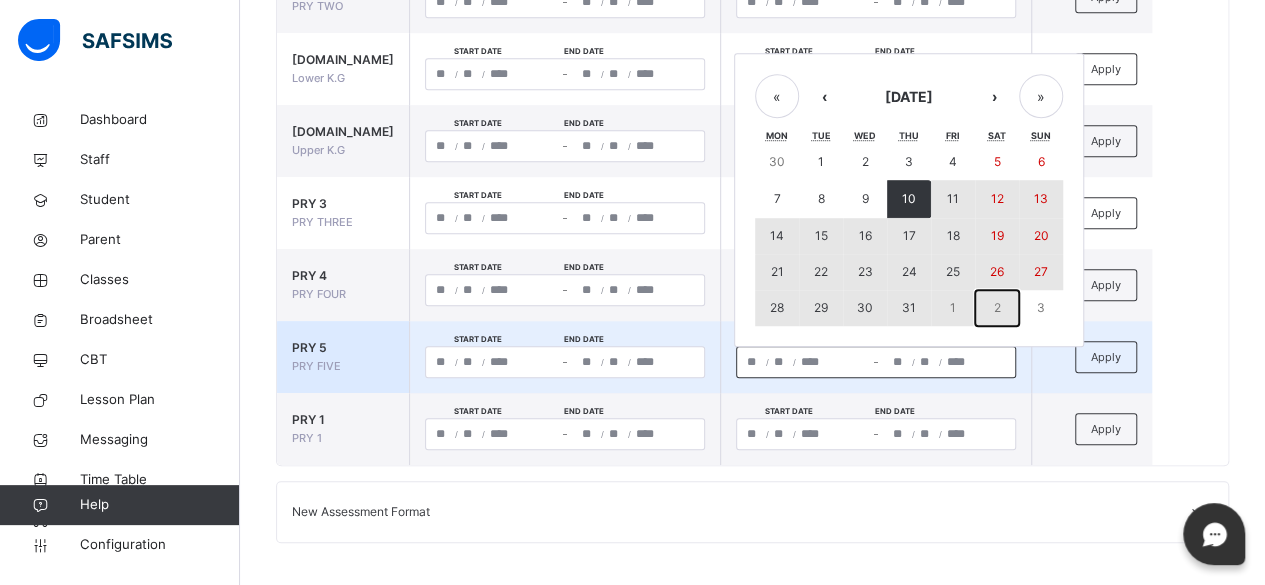 click on "2" at bounding box center [996, 307] 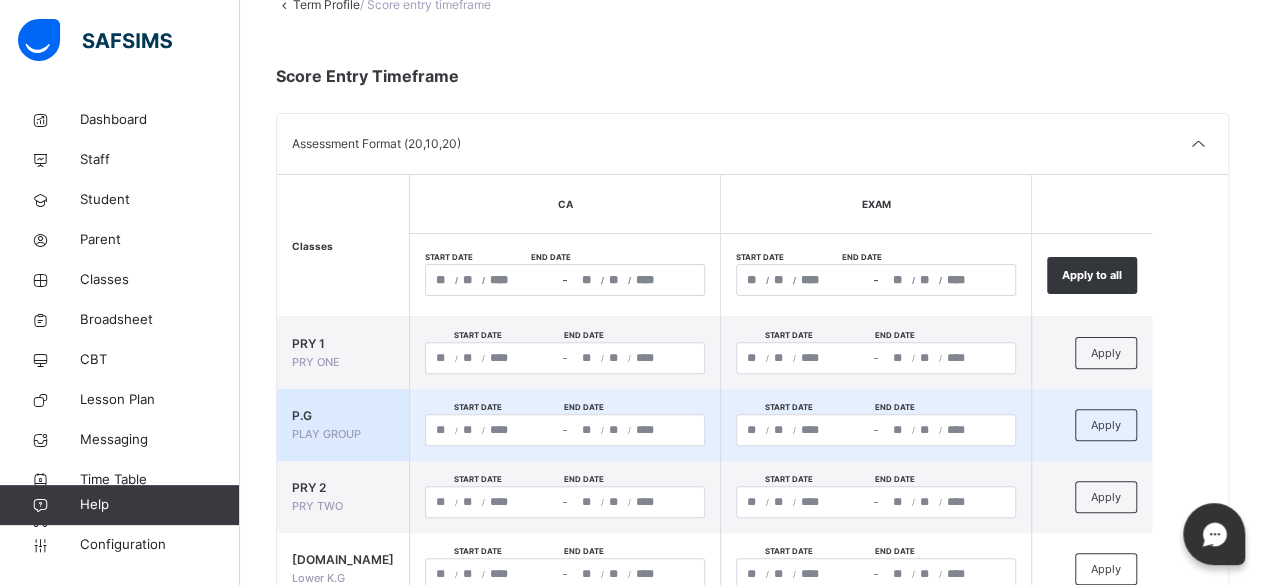 scroll, scrollTop: 0, scrollLeft: 0, axis: both 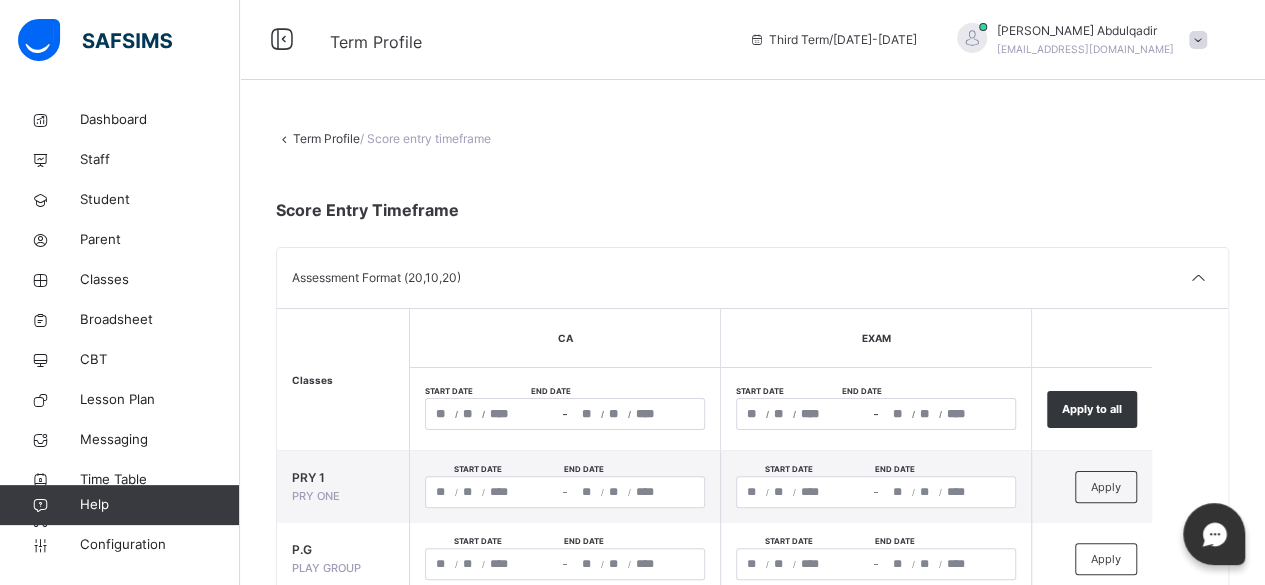 click on "Term Profile" at bounding box center (326, 138) 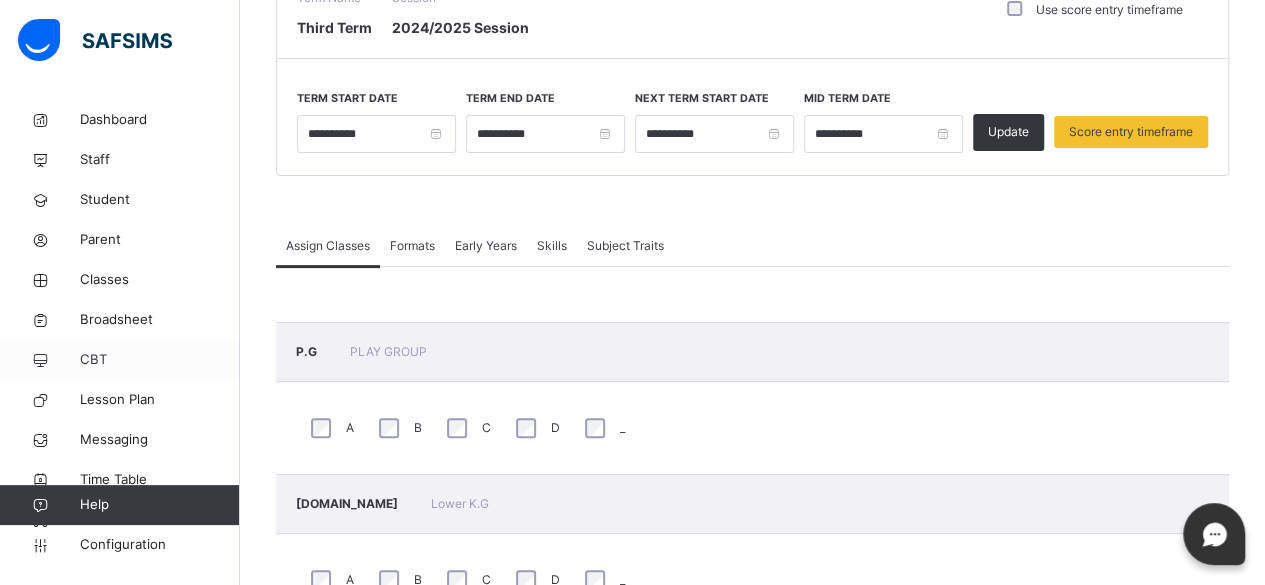 scroll, scrollTop: 100, scrollLeft: 0, axis: vertical 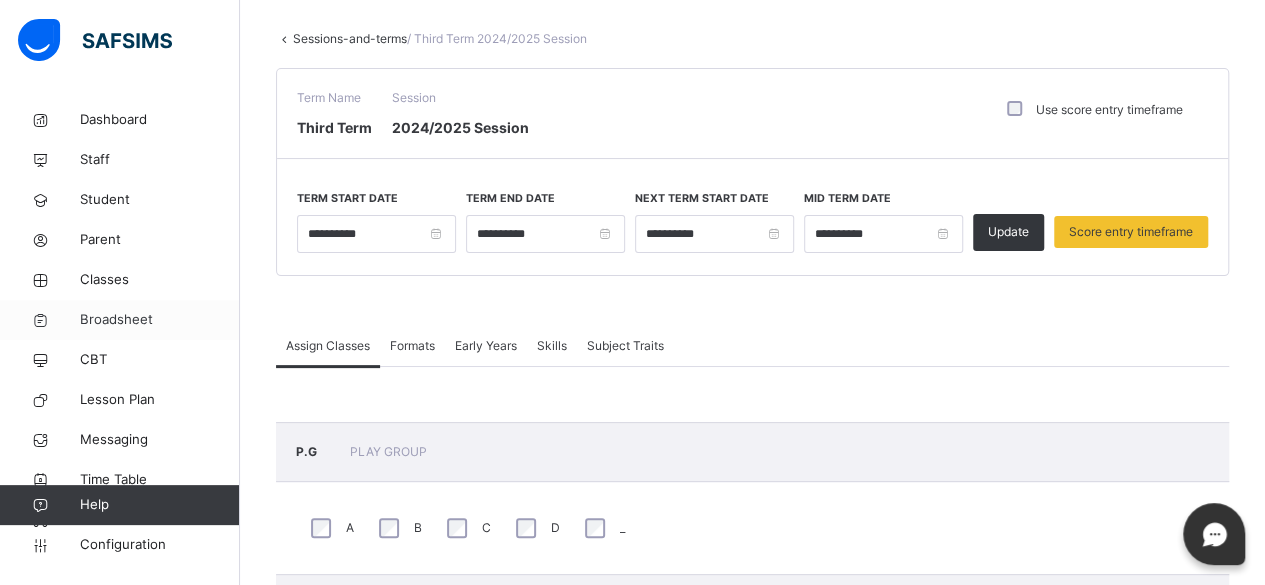 click on "Broadsheet" at bounding box center (160, 320) 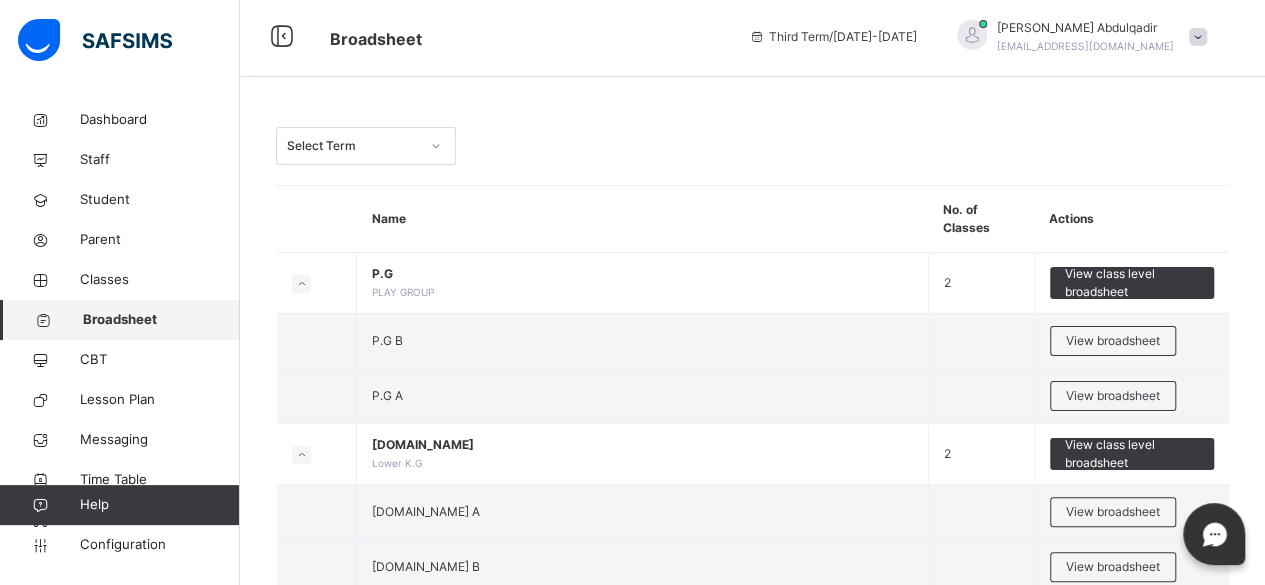 scroll, scrollTop: 0, scrollLeft: 0, axis: both 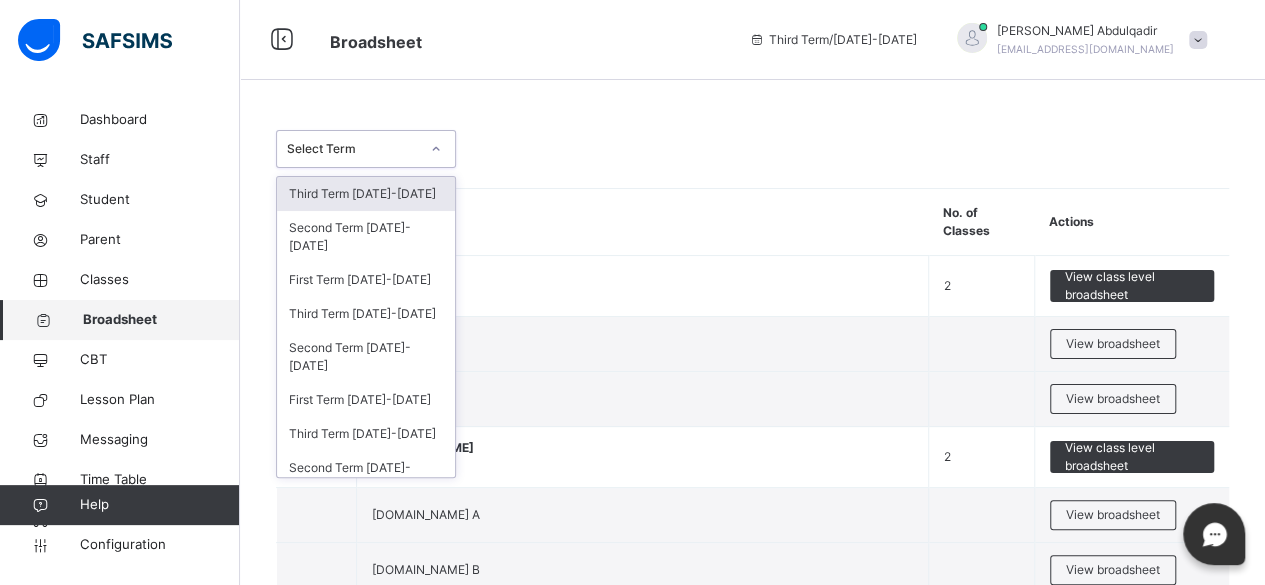 click 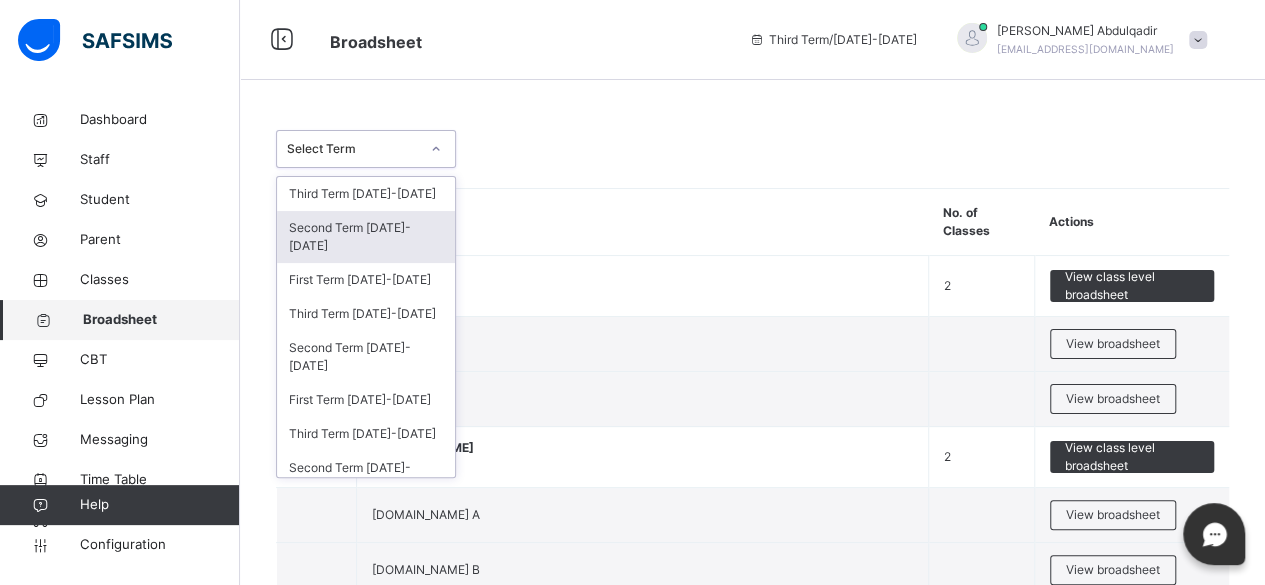 click on "Second Term [DATE]-[DATE]" at bounding box center [366, 237] 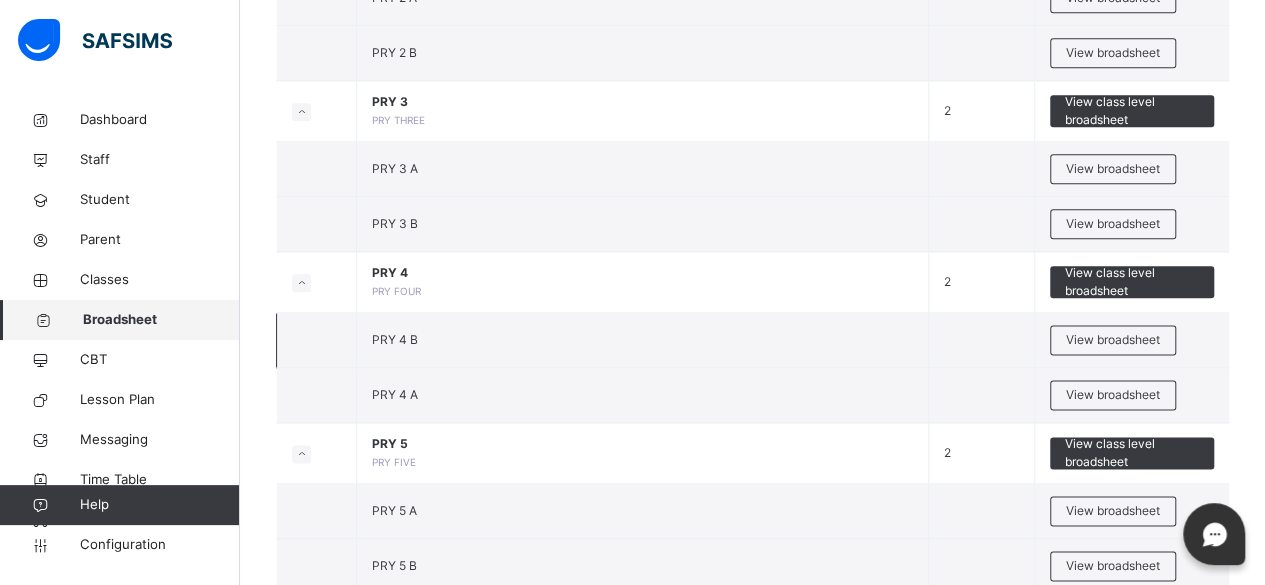 scroll, scrollTop: 1400, scrollLeft: 0, axis: vertical 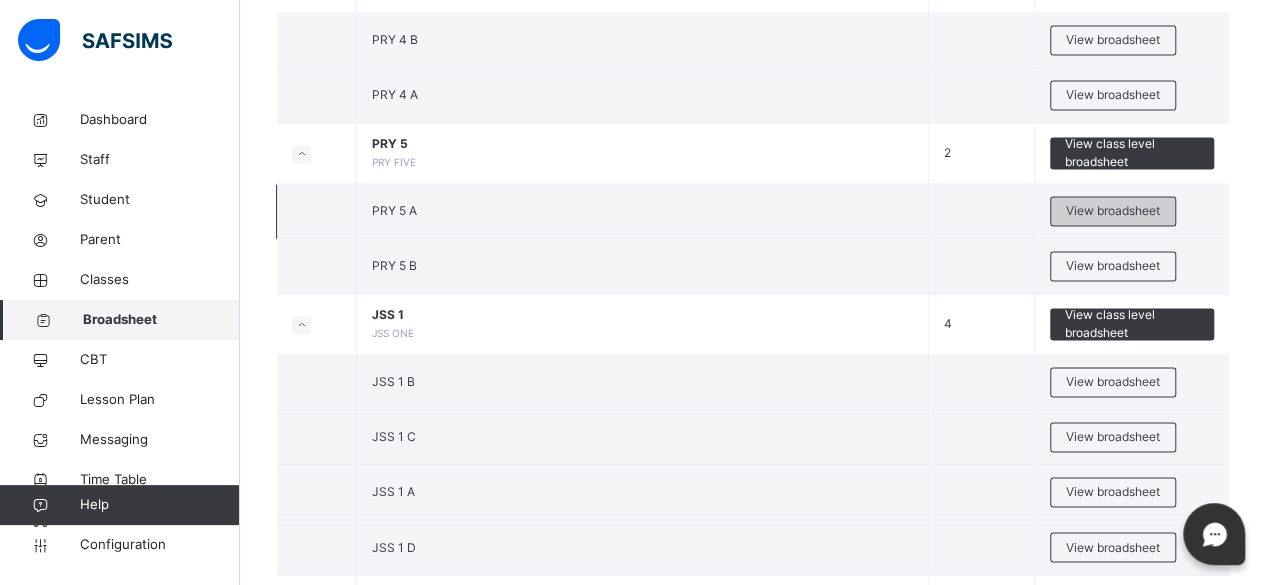 click on "View broadsheet" at bounding box center (1113, 211) 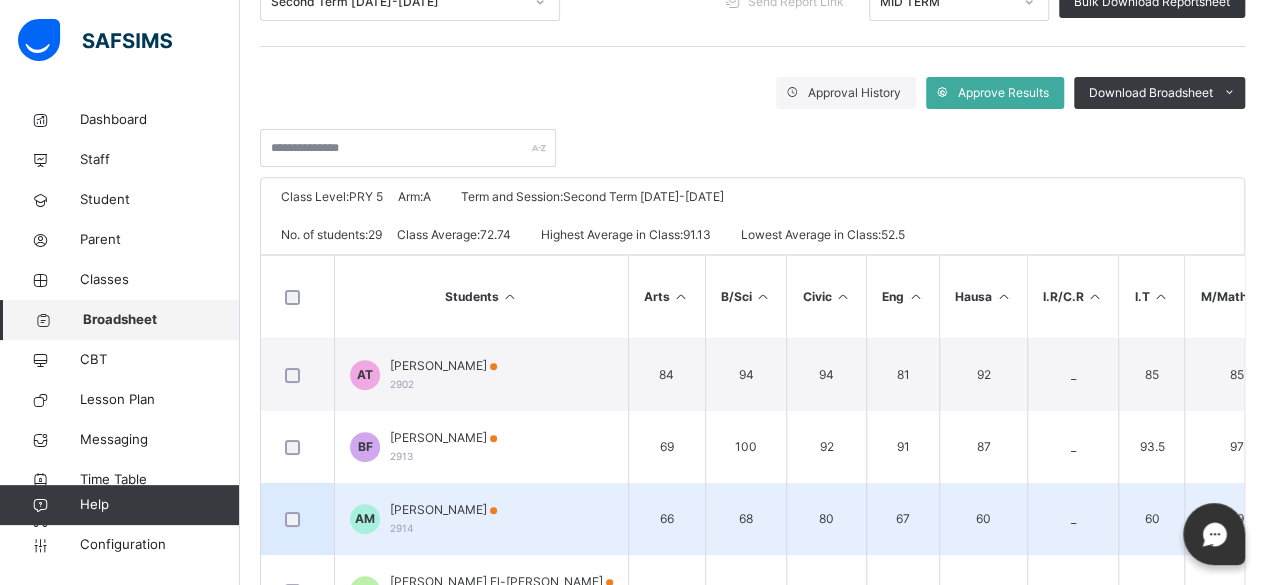 scroll, scrollTop: 300, scrollLeft: 0, axis: vertical 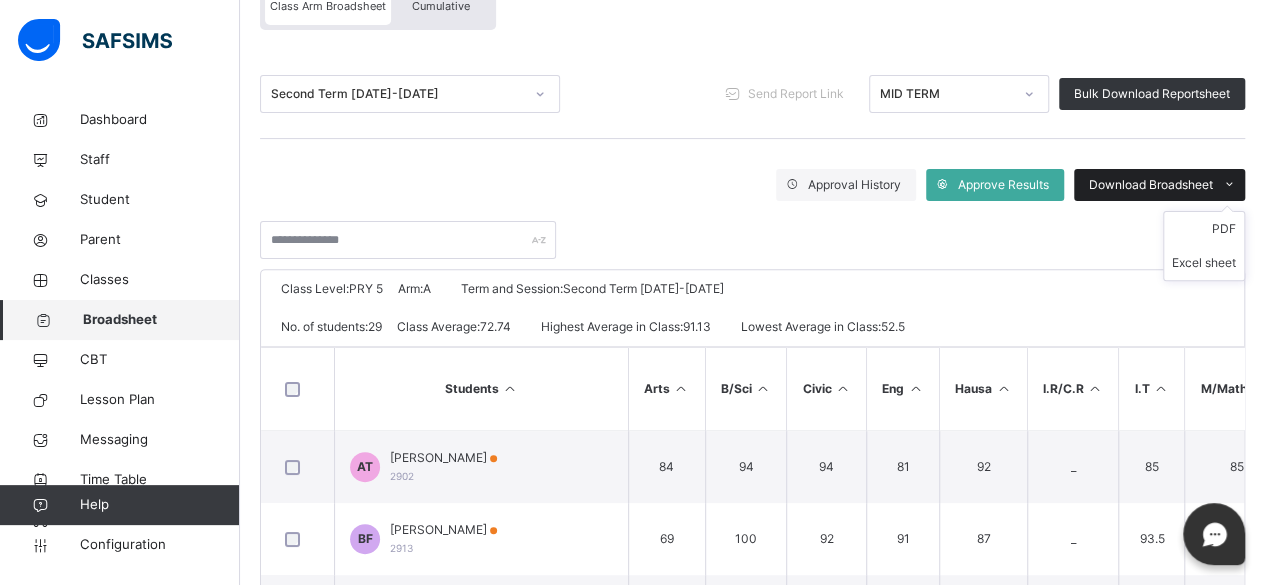 click on "Download Broadsheet" at bounding box center [1151, 185] 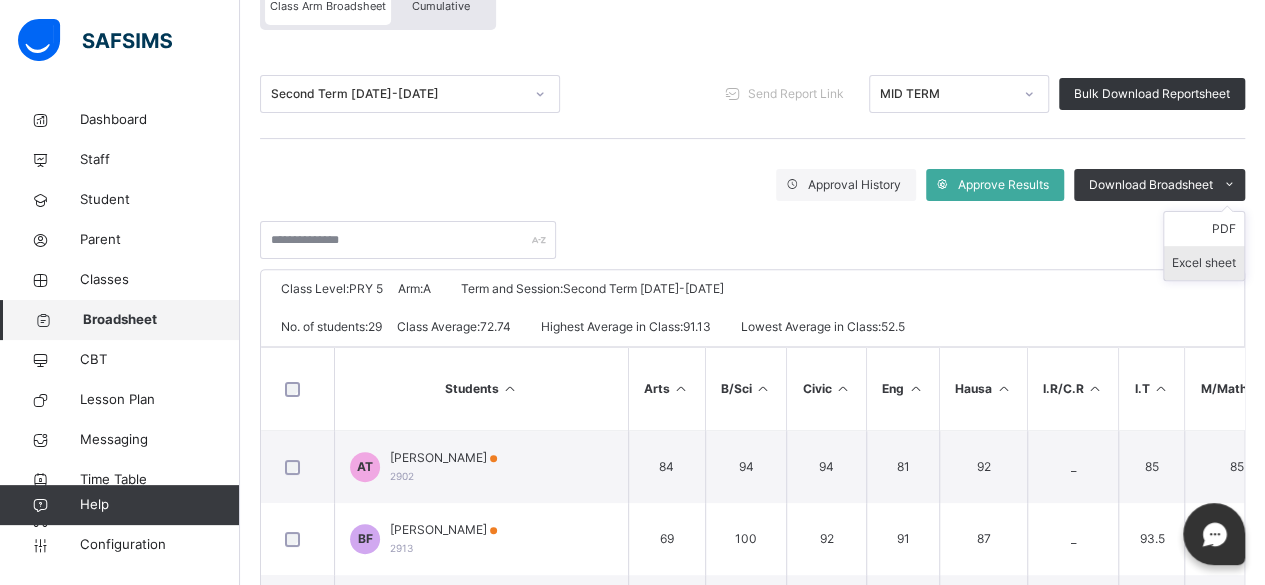 click on "Excel sheet" at bounding box center (1204, 263) 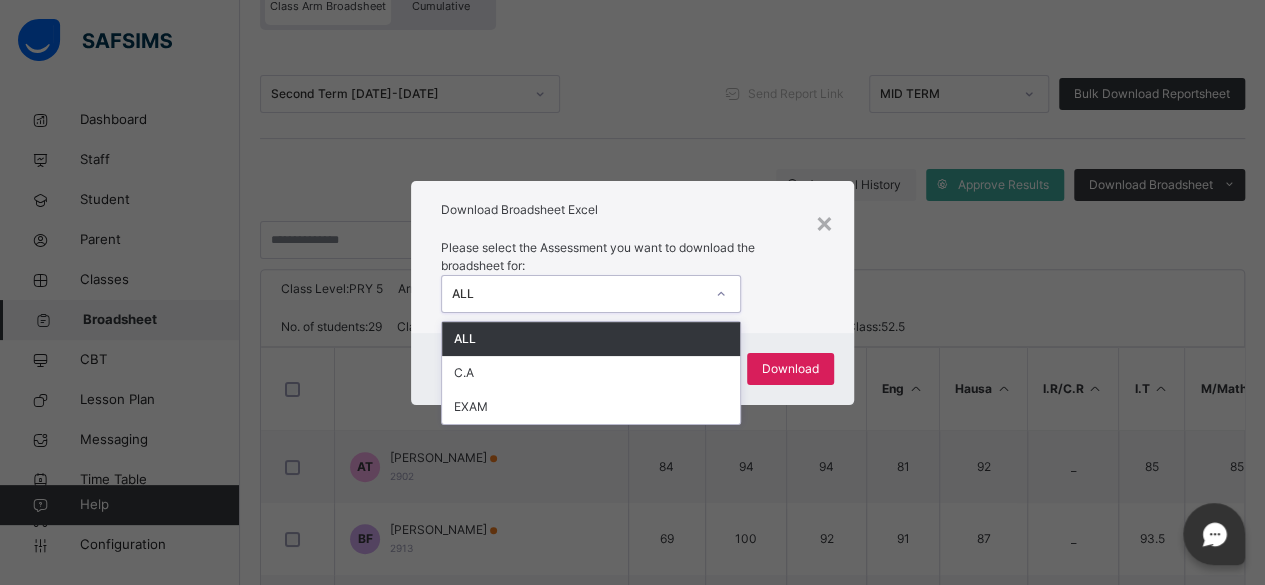 click 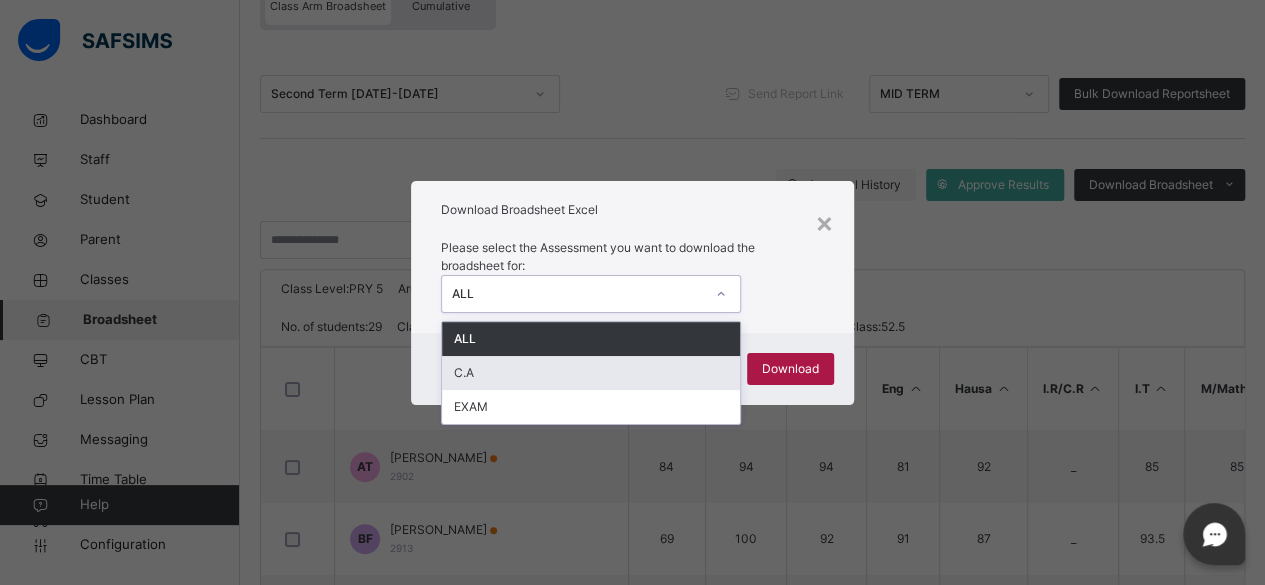 click on "Download" at bounding box center [790, 369] 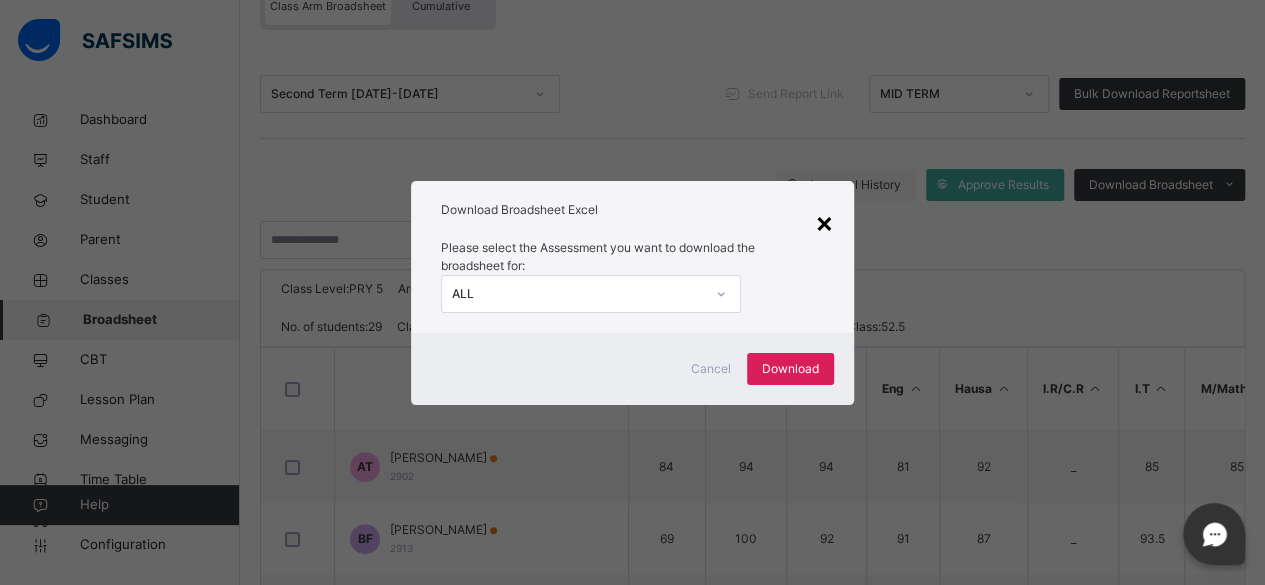 click on "×" at bounding box center [824, 222] 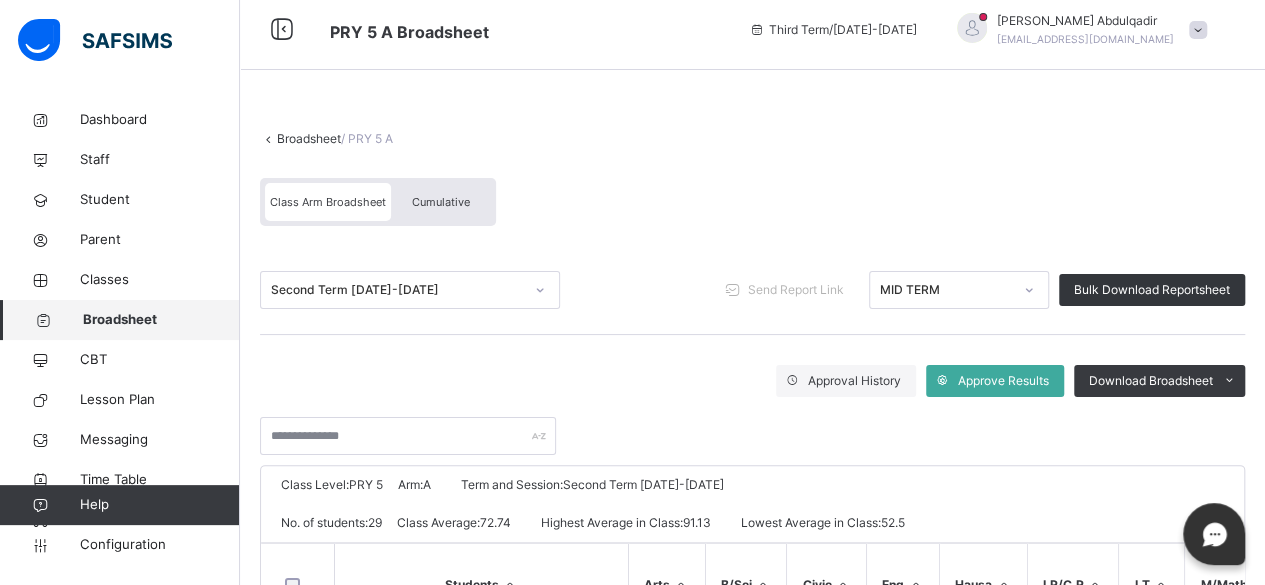 scroll, scrollTop: 6, scrollLeft: 0, axis: vertical 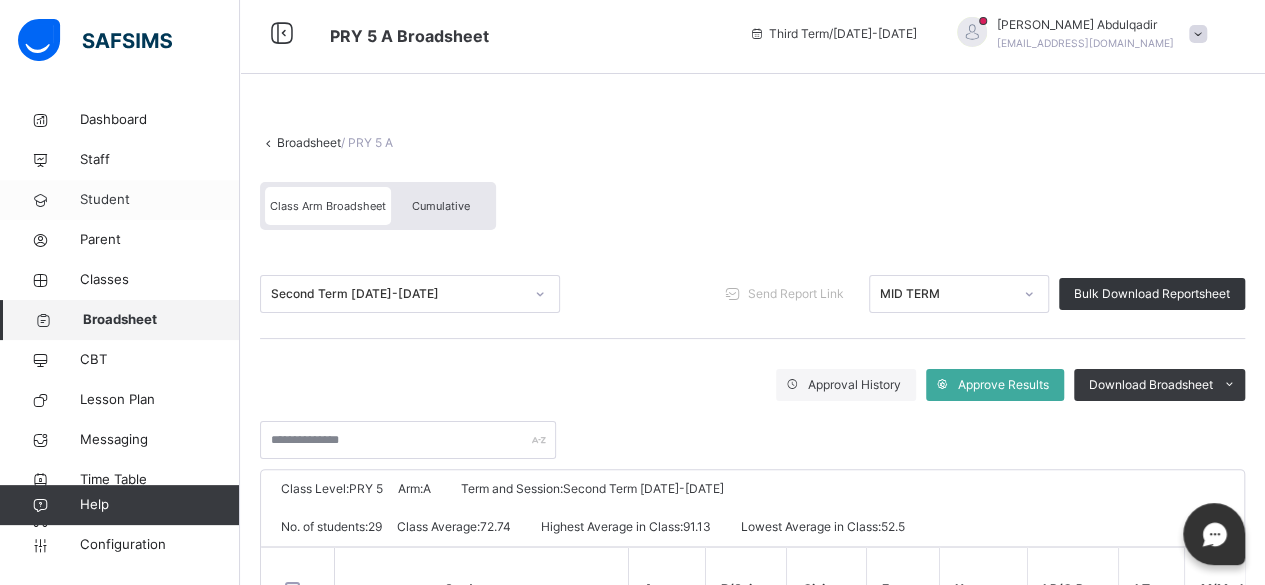 click on "Student" at bounding box center (160, 200) 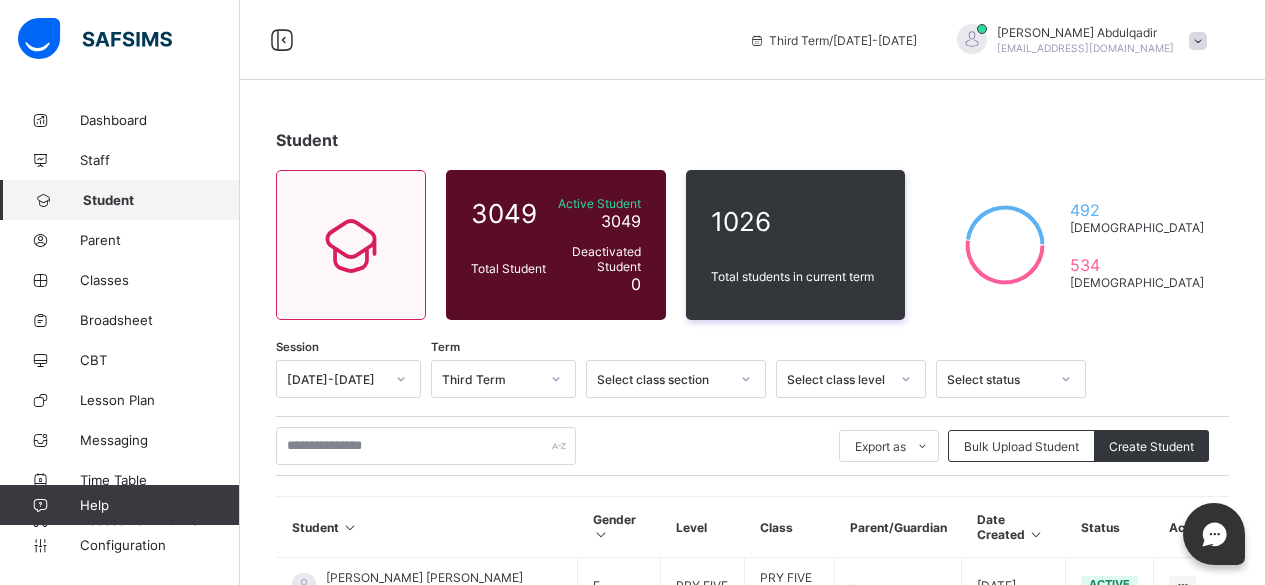 scroll, scrollTop: 100, scrollLeft: 0, axis: vertical 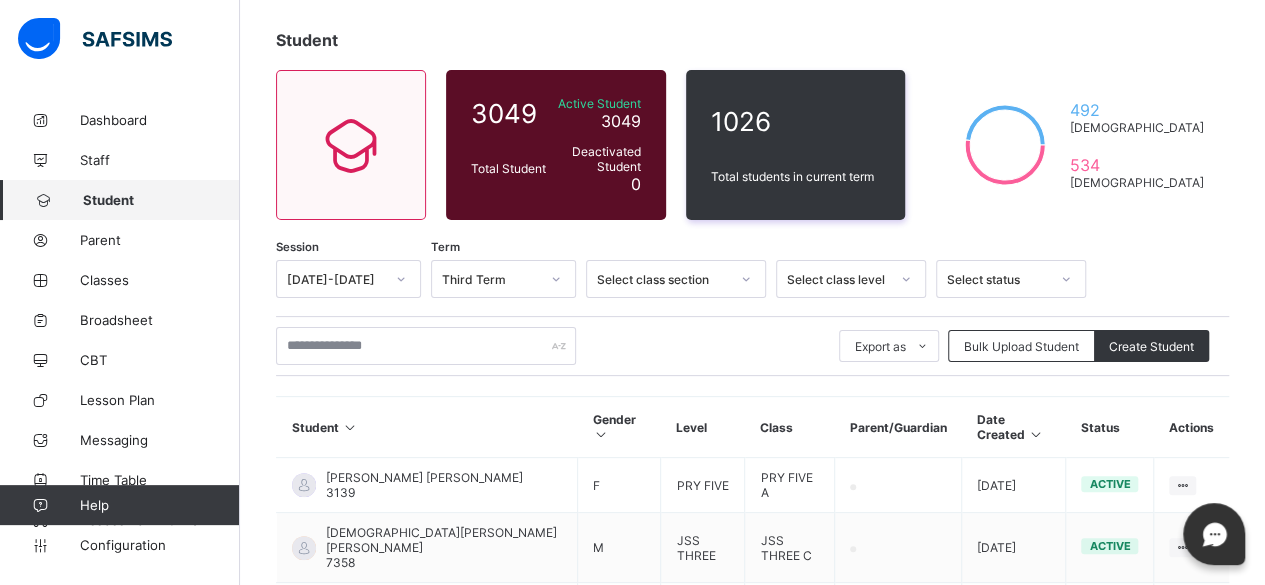 click 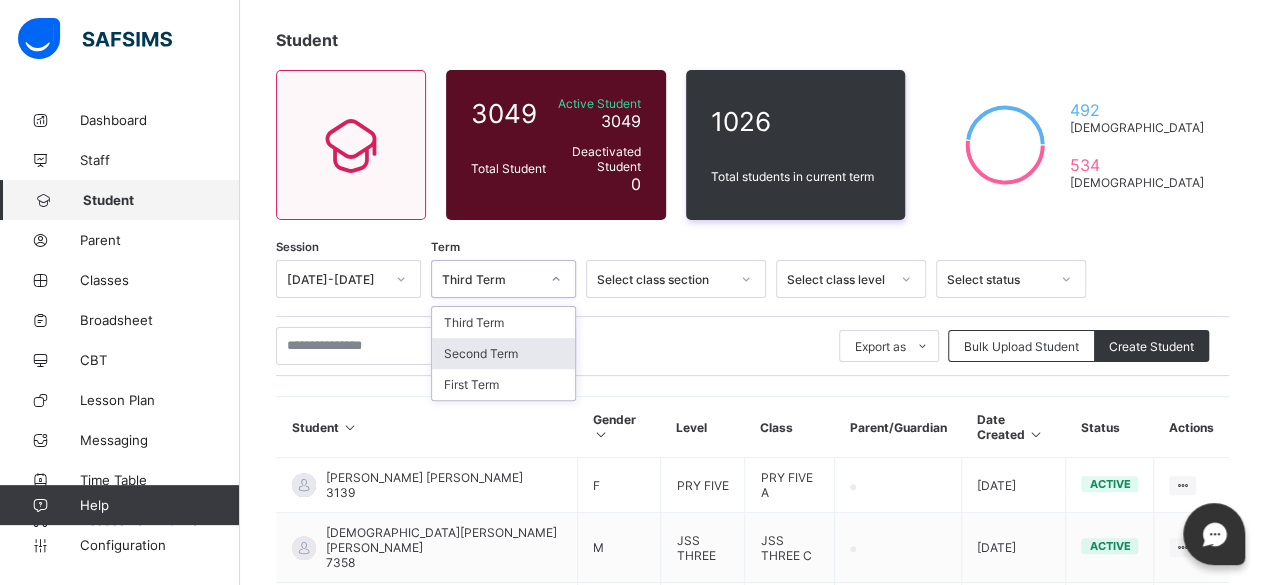 click on "Second Term" at bounding box center [503, 353] 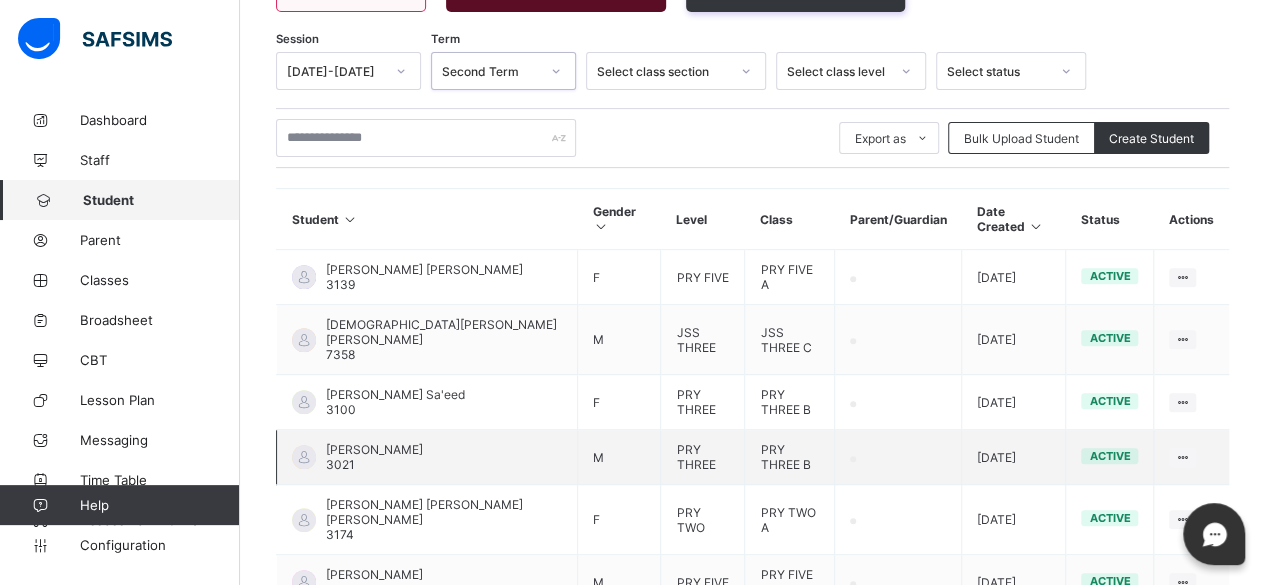 scroll, scrollTop: 208, scrollLeft: 0, axis: vertical 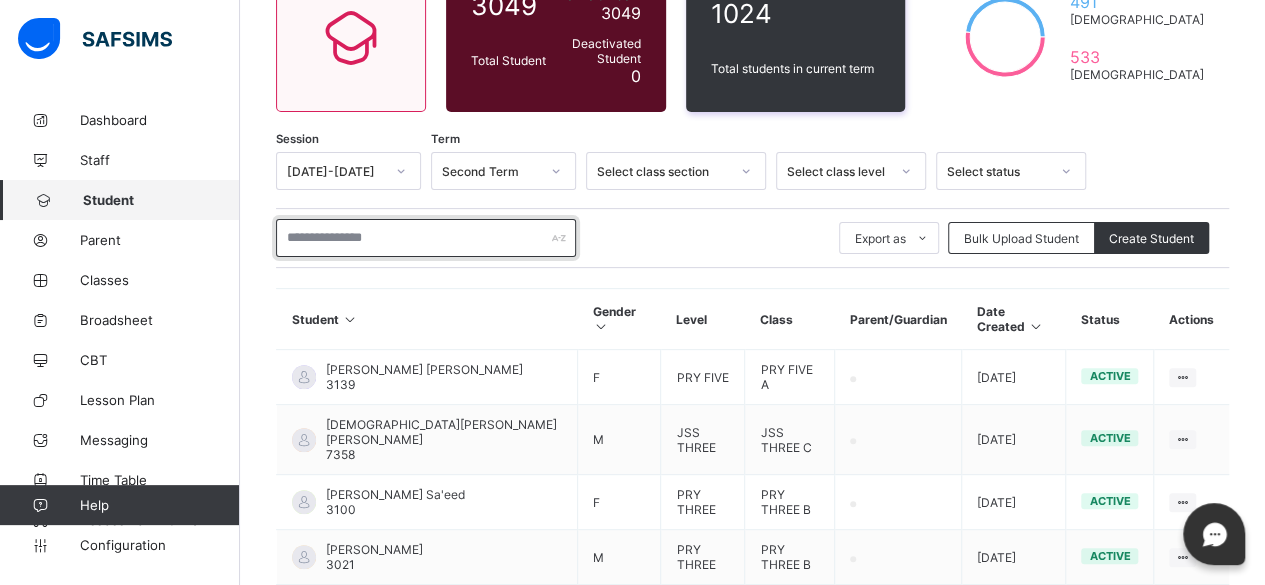 click at bounding box center [426, 238] 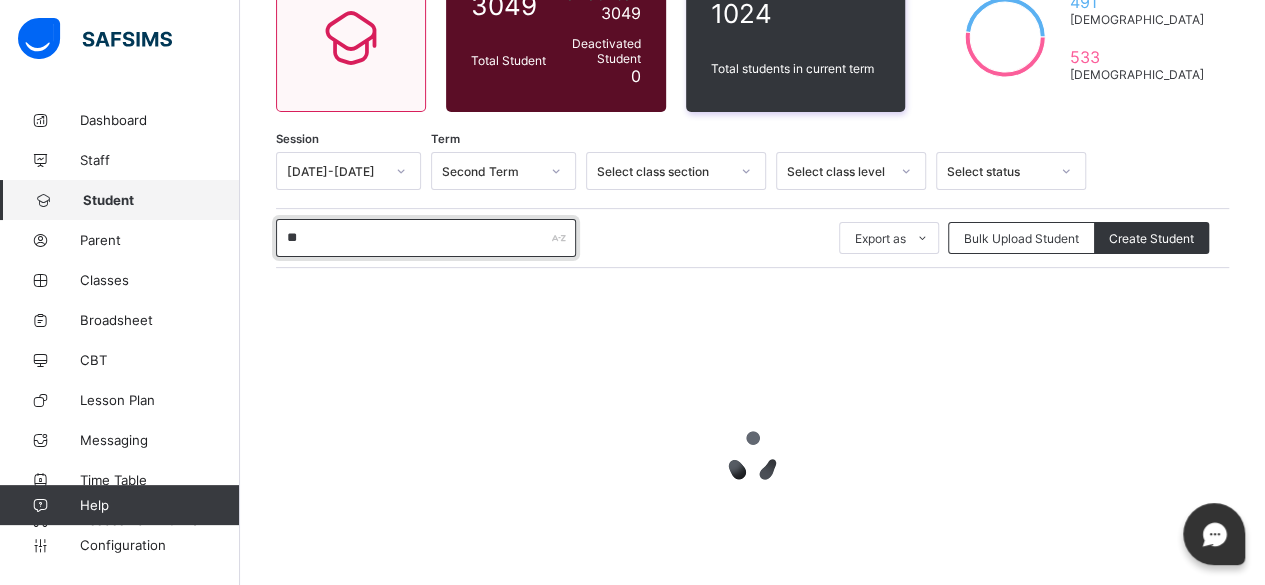 type on "*" 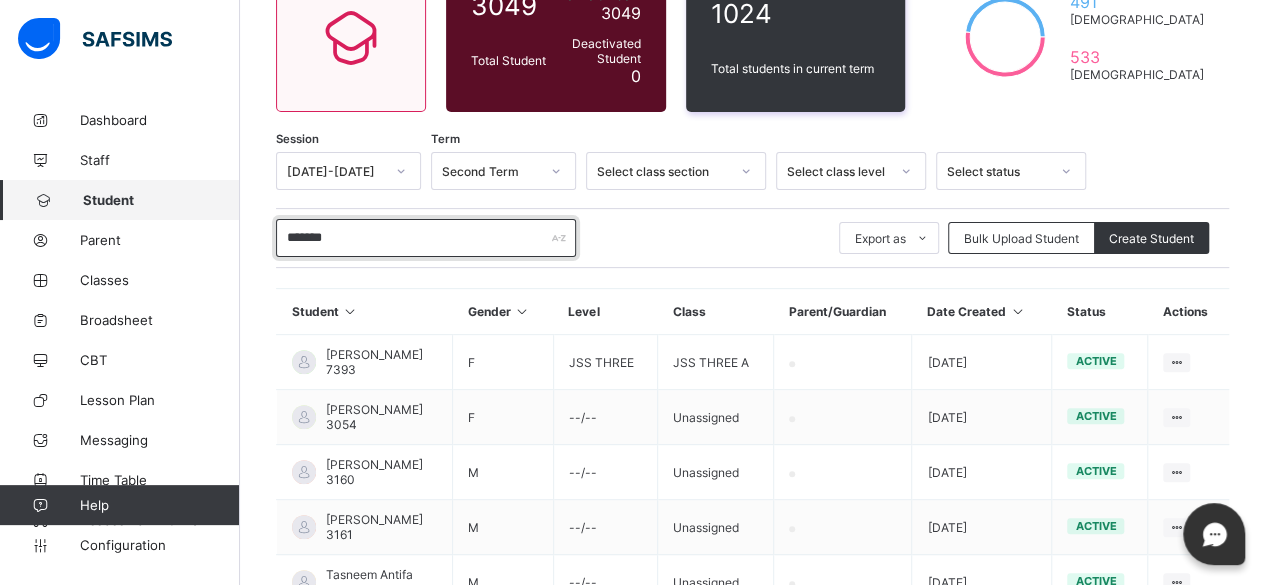 scroll, scrollTop: 181, scrollLeft: 0, axis: vertical 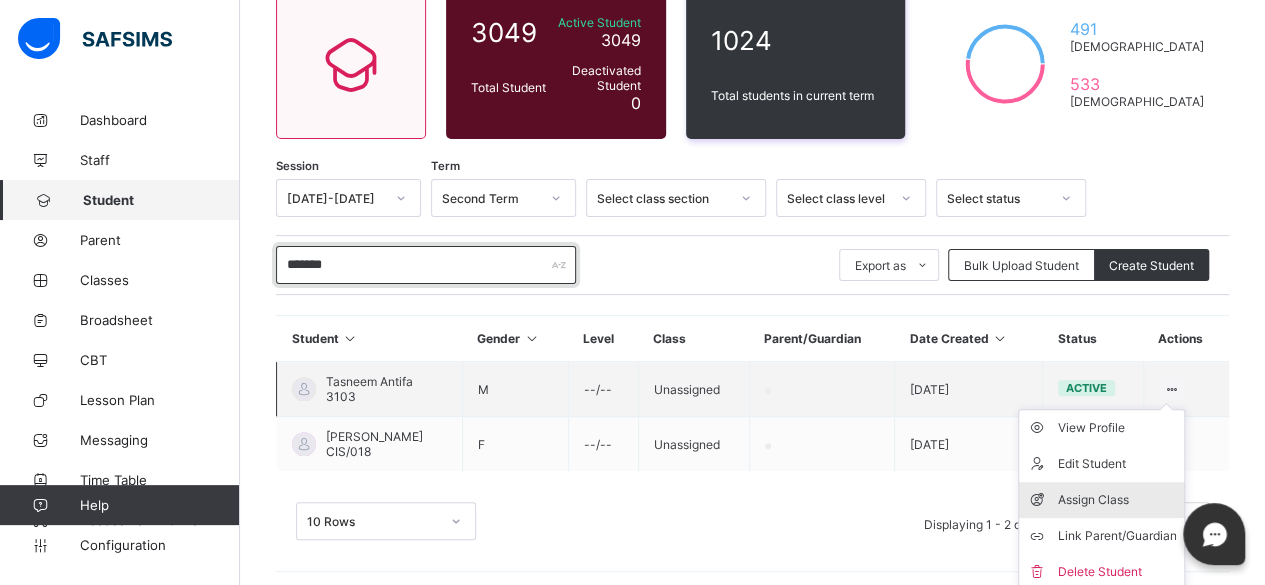 type on "*******" 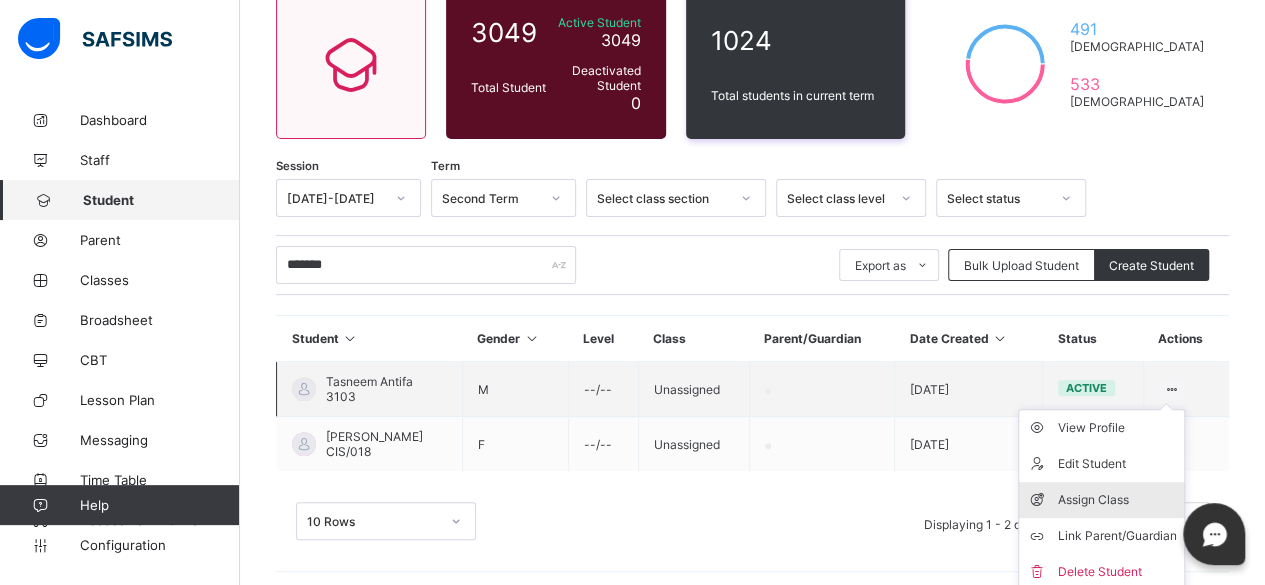 click on "Assign Class" at bounding box center [1116, 500] 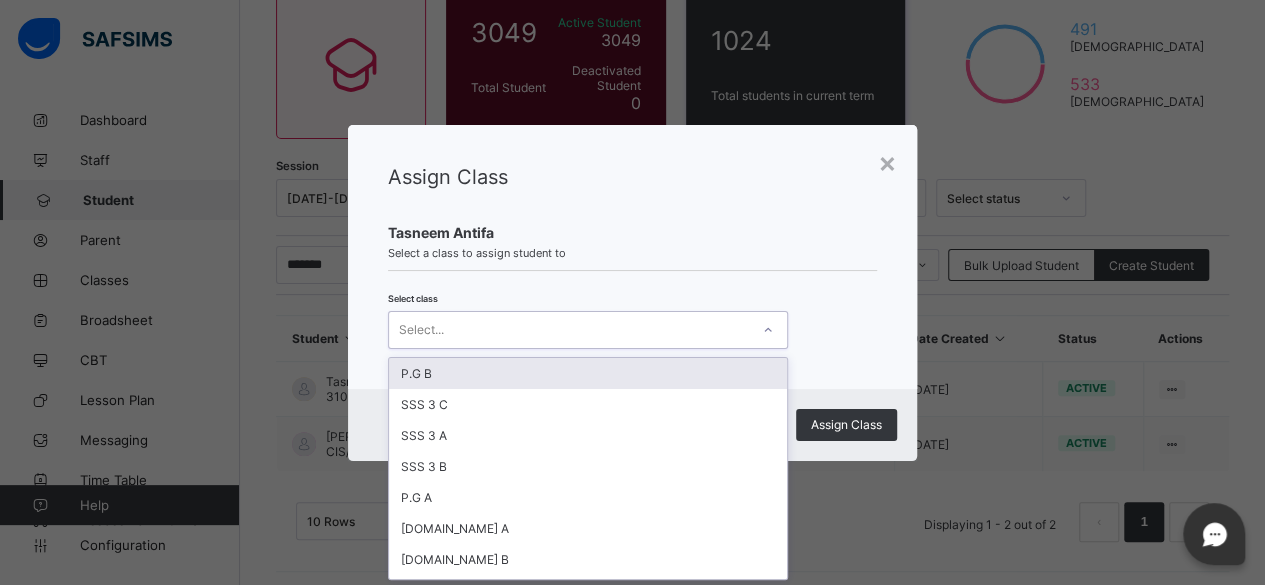 scroll, scrollTop: 0, scrollLeft: 0, axis: both 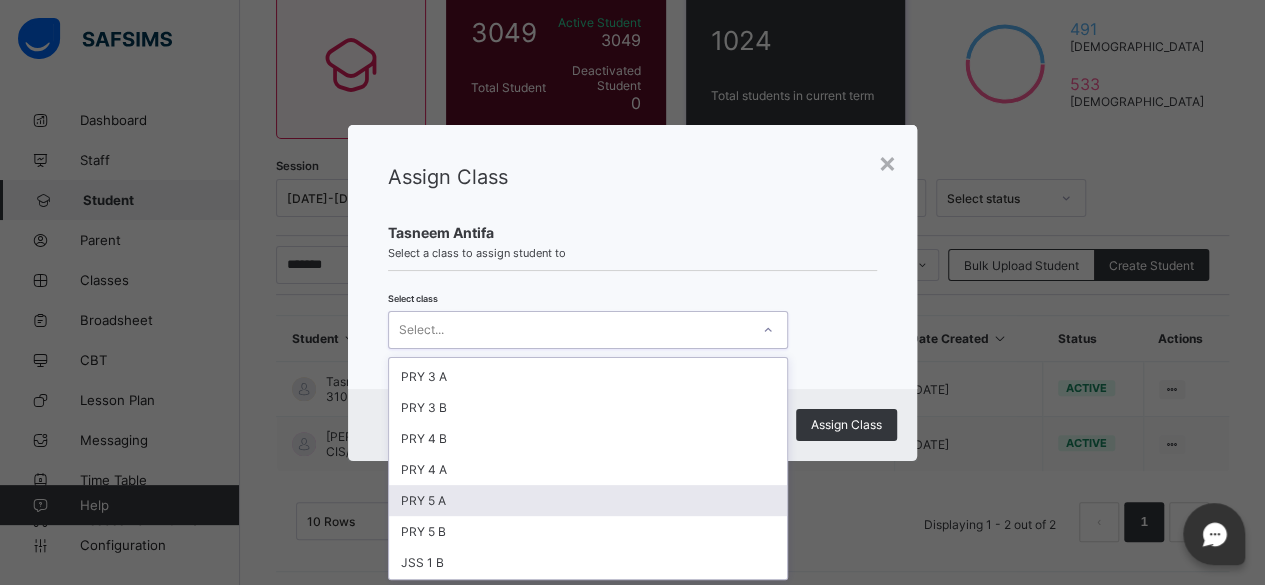 click on "PRY 5 A" at bounding box center (588, 500) 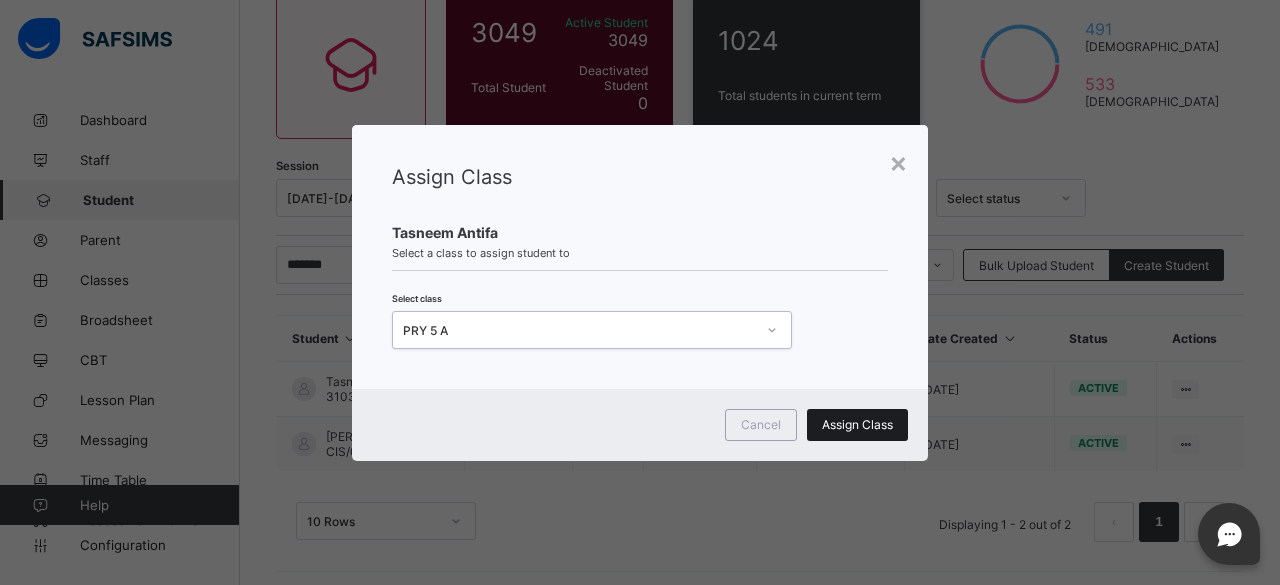 click on "Assign Class" at bounding box center [857, 424] 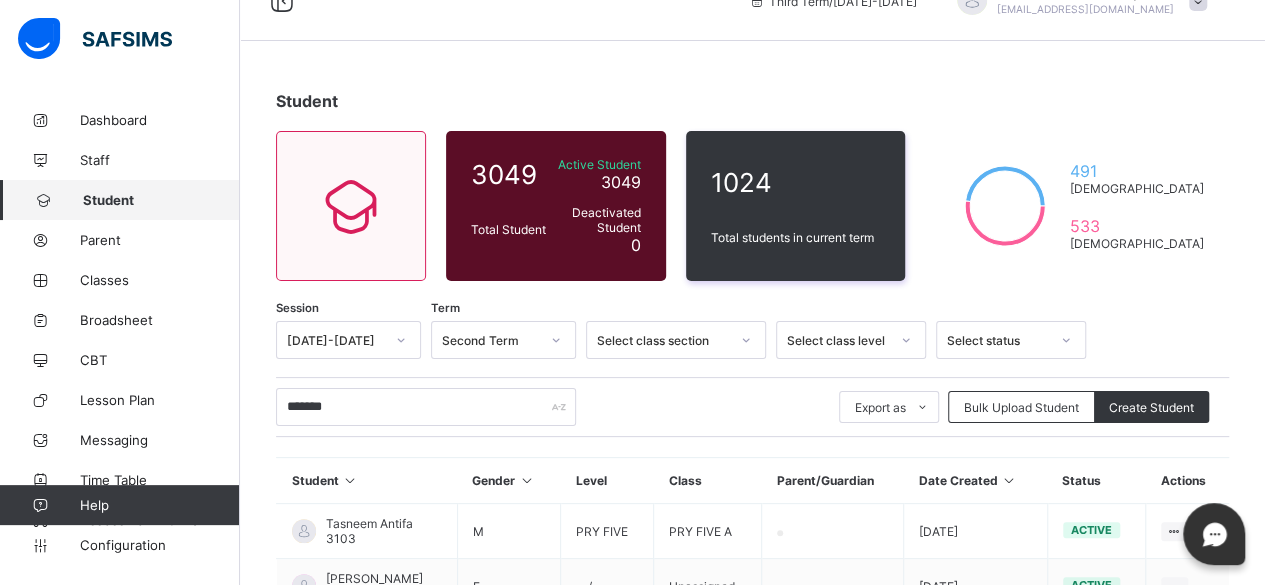 scroll, scrollTop: 0, scrollLeft: 0, axis: both 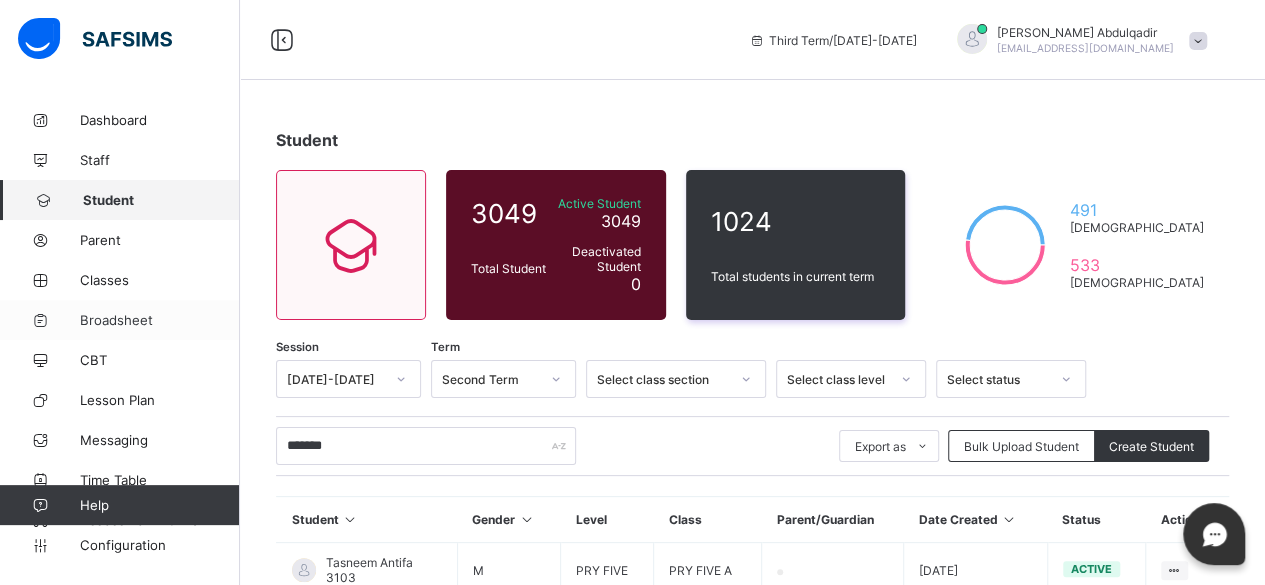 click on "Broadsheet" at bounding box center [160, 320] 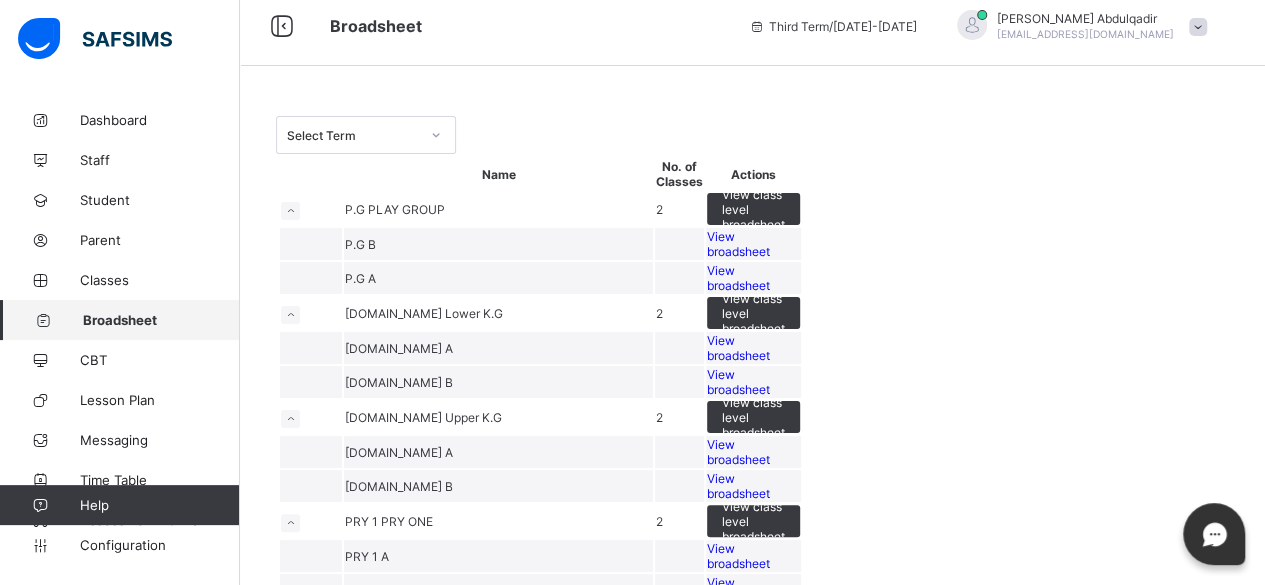 scroll, scrollTop: 0, scrollLeft: 0, axis: both 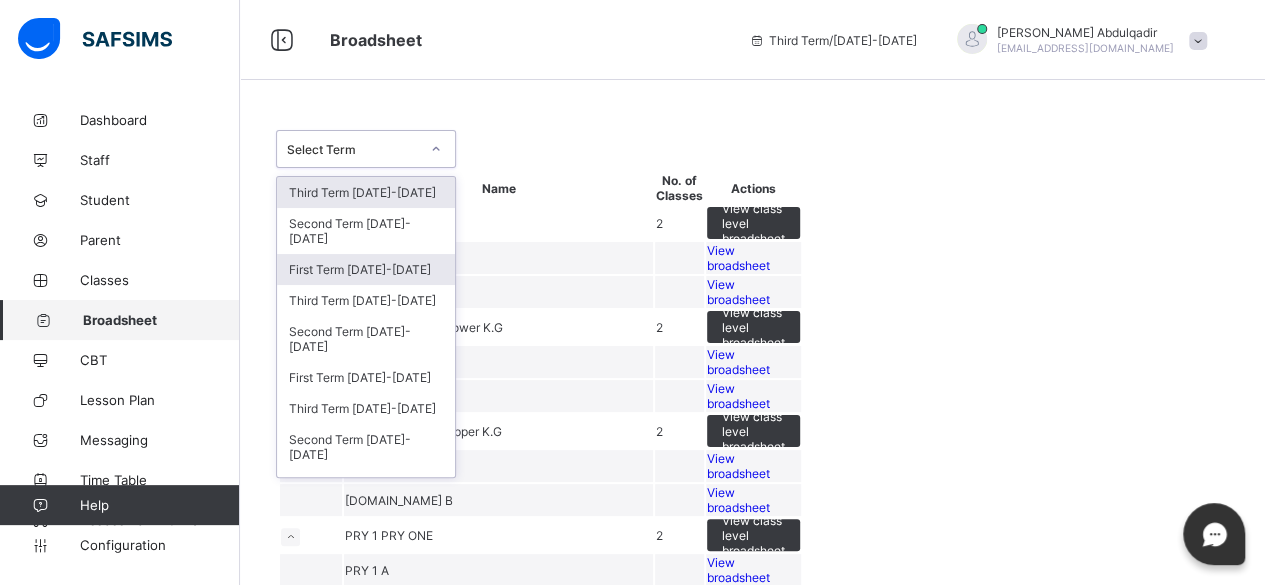 click on "First Term [DATE]-[DATE]" at bounding box center (366, 269) 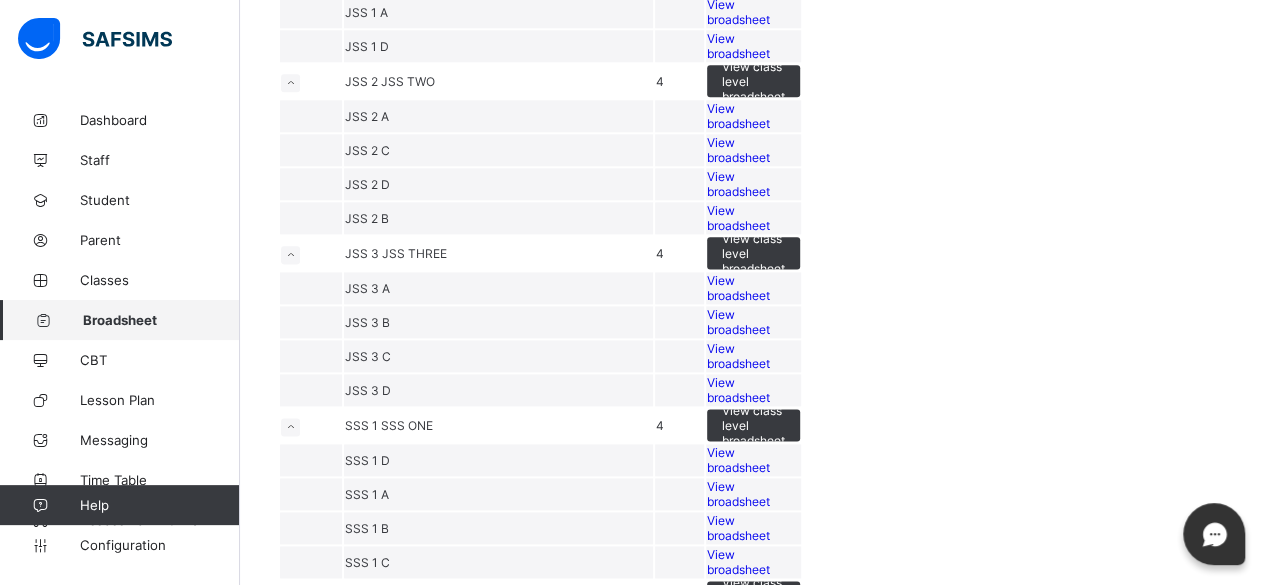 scroll, scrollTop: 1170, scrollLeft: 0, axis: vertical 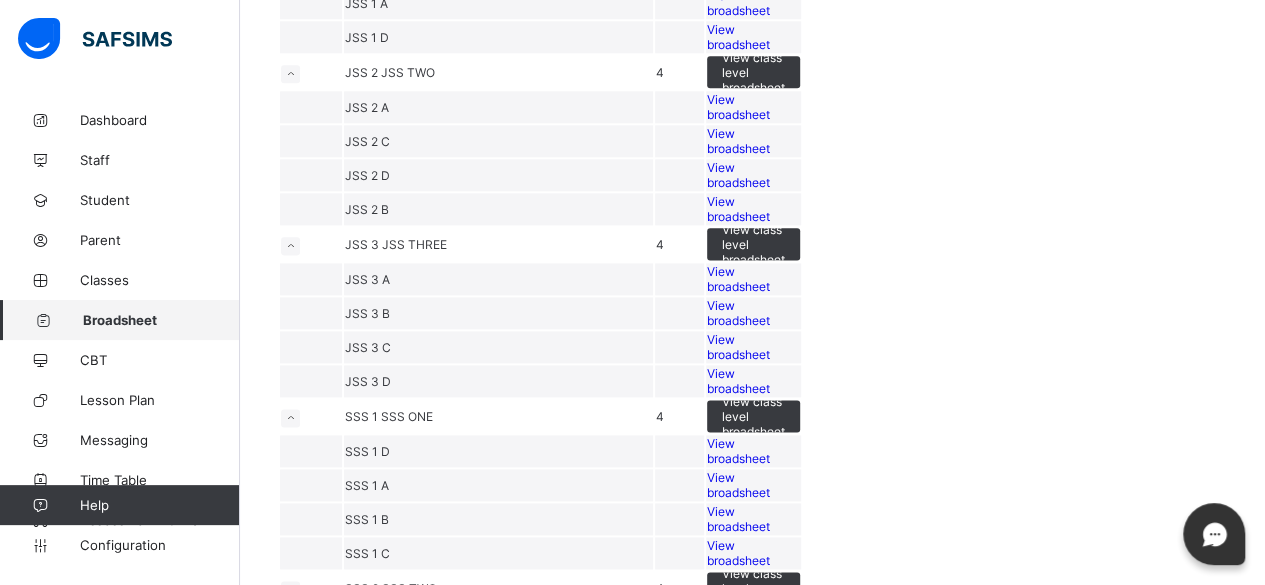click on "PRY 5 A" at bounding box center [498, -169] 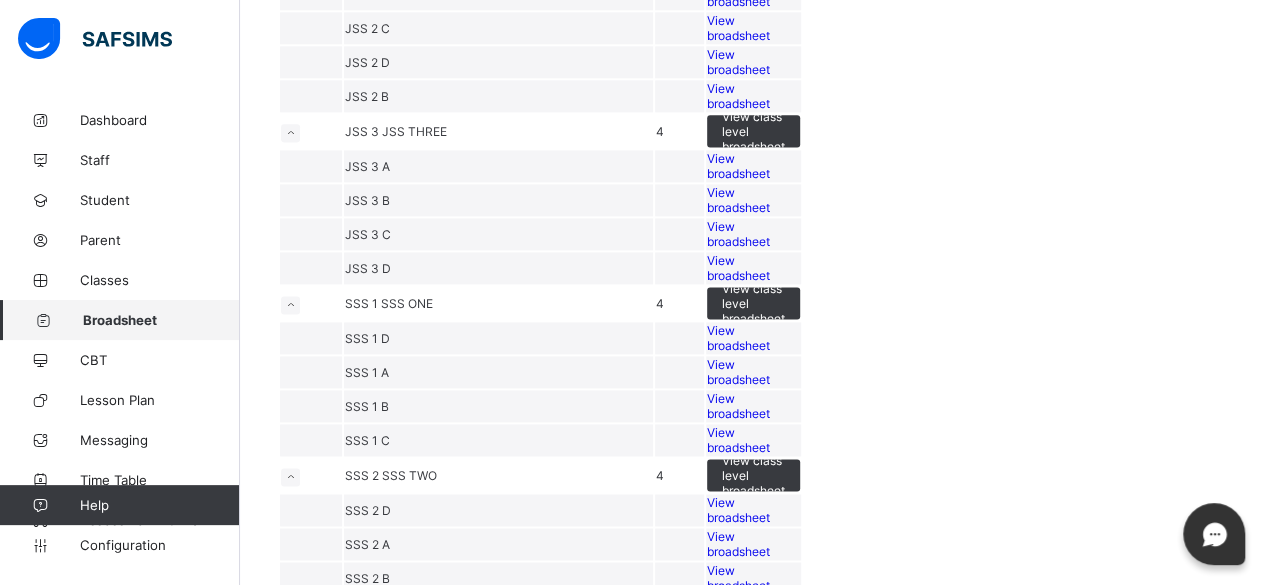 scroll, scrollTop: 1284, scrollLeft: 0, axis: vertical 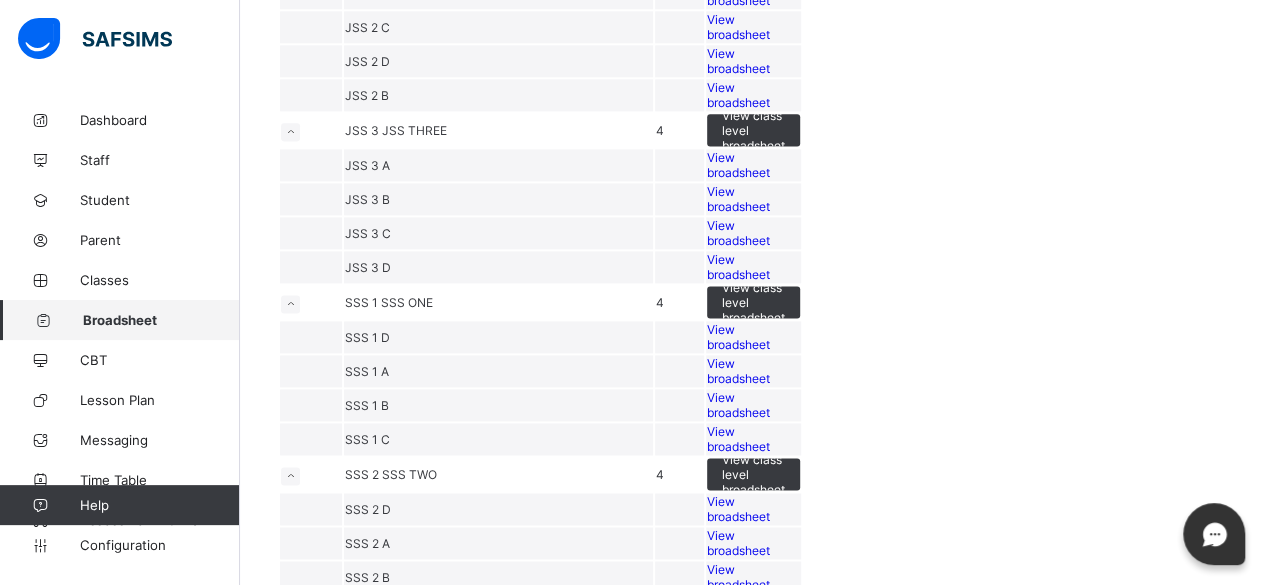 click on "View broadsheet" at bounding box center [738, -283] 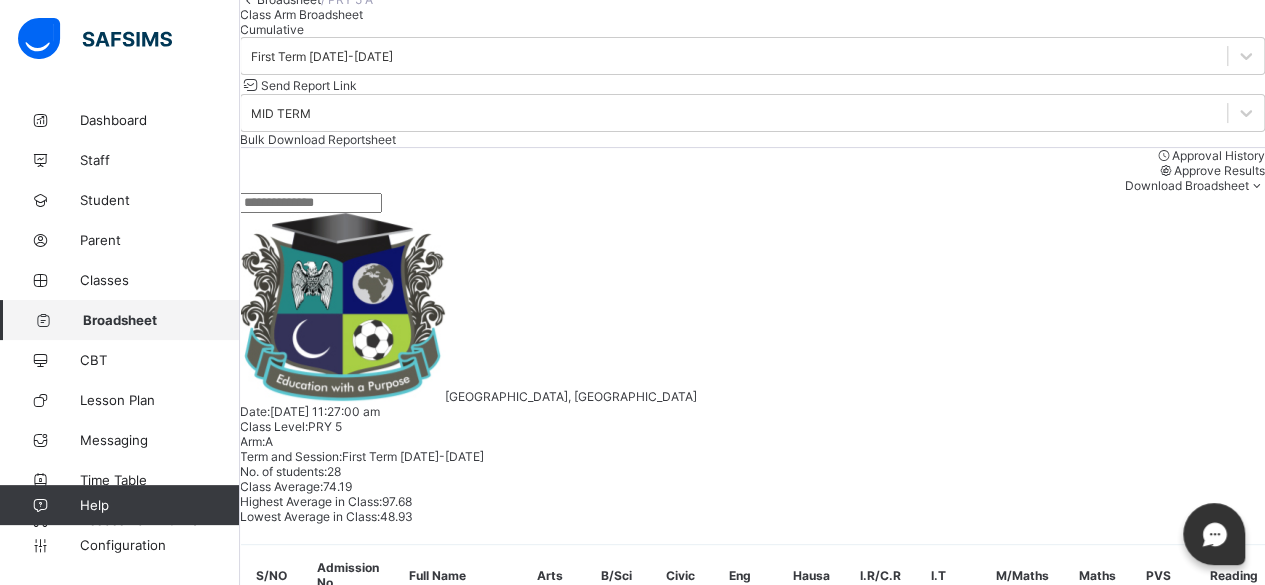 scroll, scrollTop: 132, scrollLeft: 0, axis: vertical 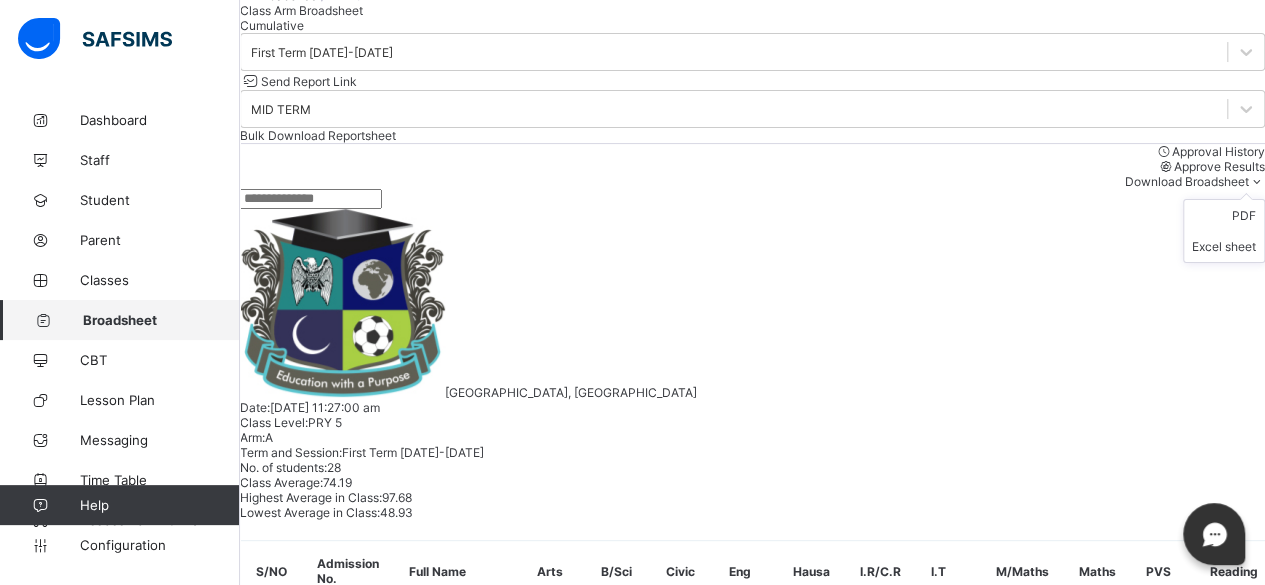 click on "Download Broadsheet" at bounding box center (1186, 181) 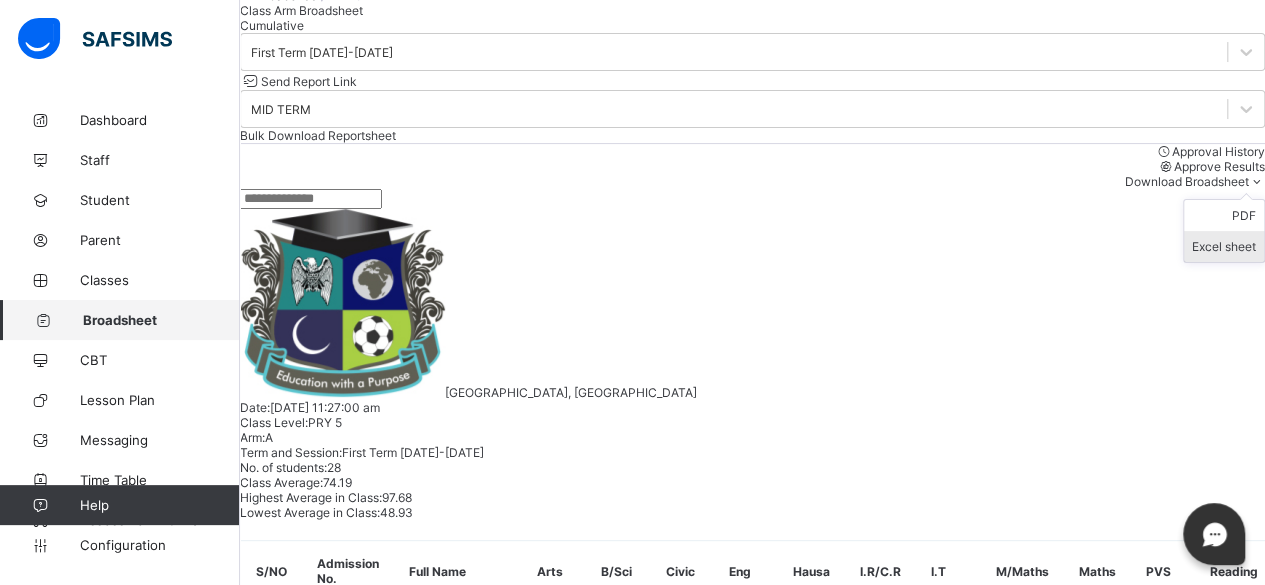 click on "Excel sheet" at bounding box center (1224, 246) 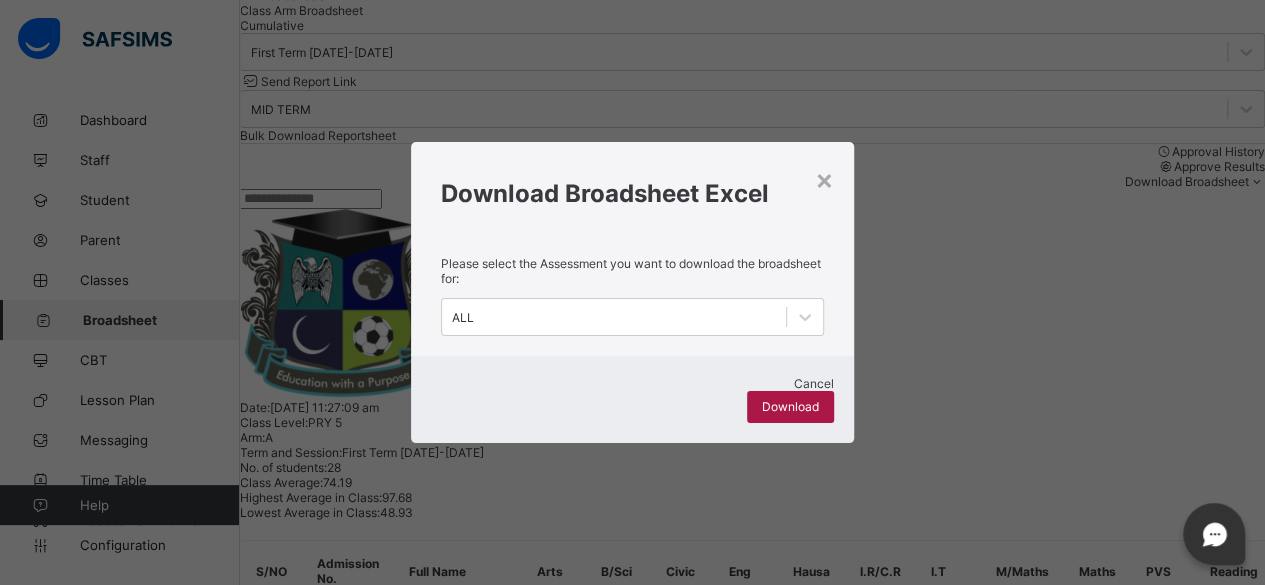 click on "Download" at bounding box center [790, 407] 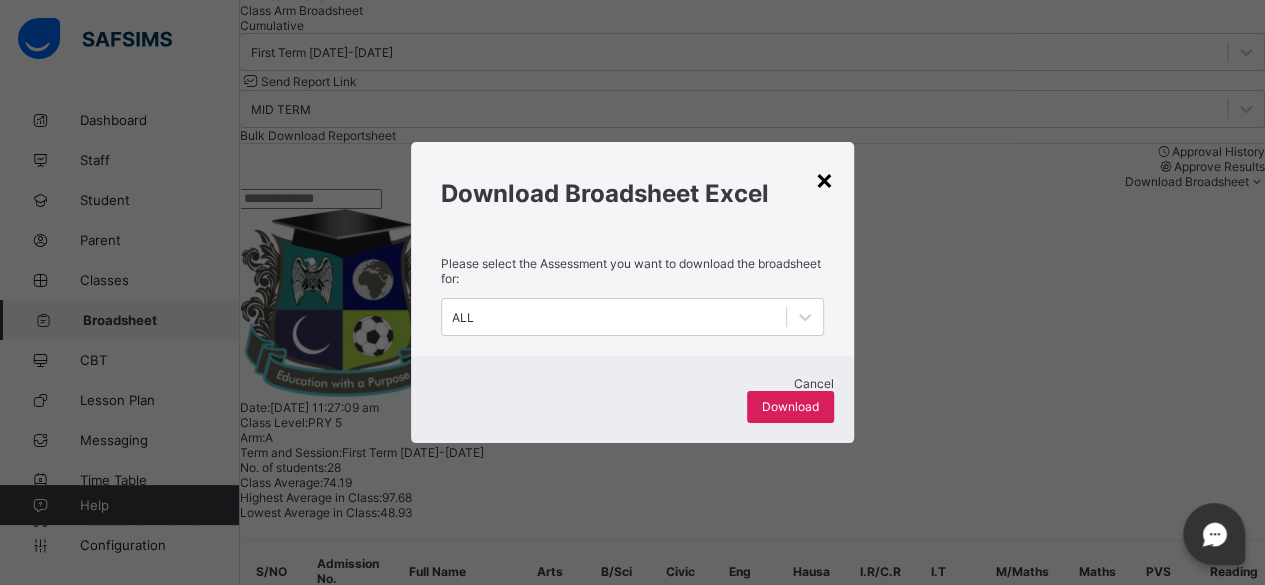 click on "×" at bounding box center [824, 179] 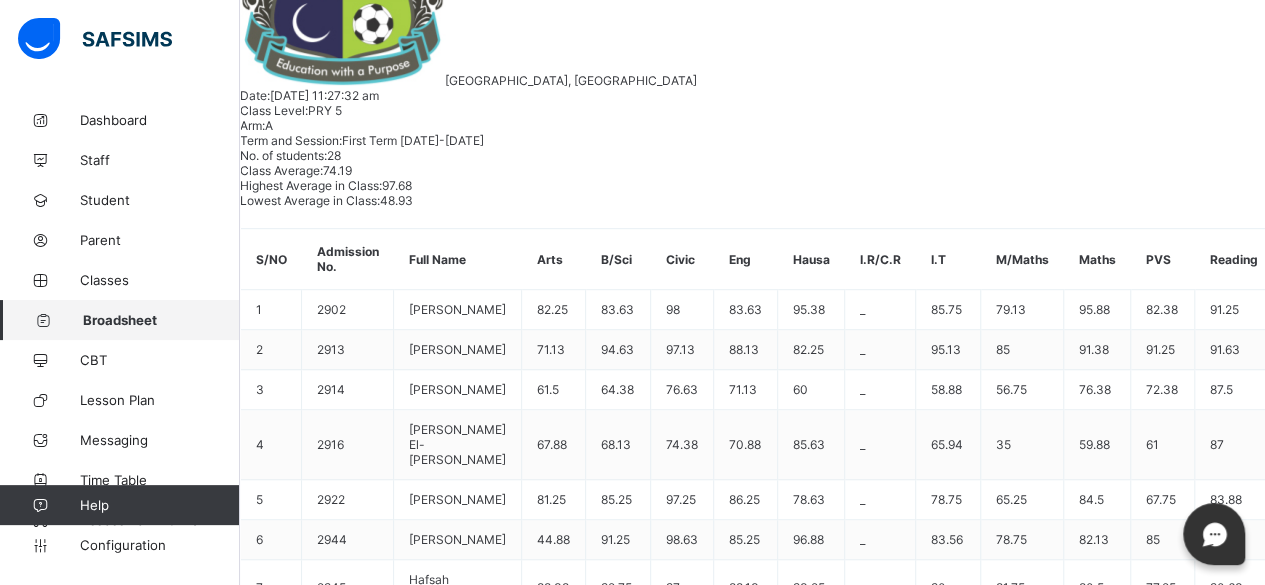 scroll, scrollTop: 446, scrollLeft: 0, axis: vertical 